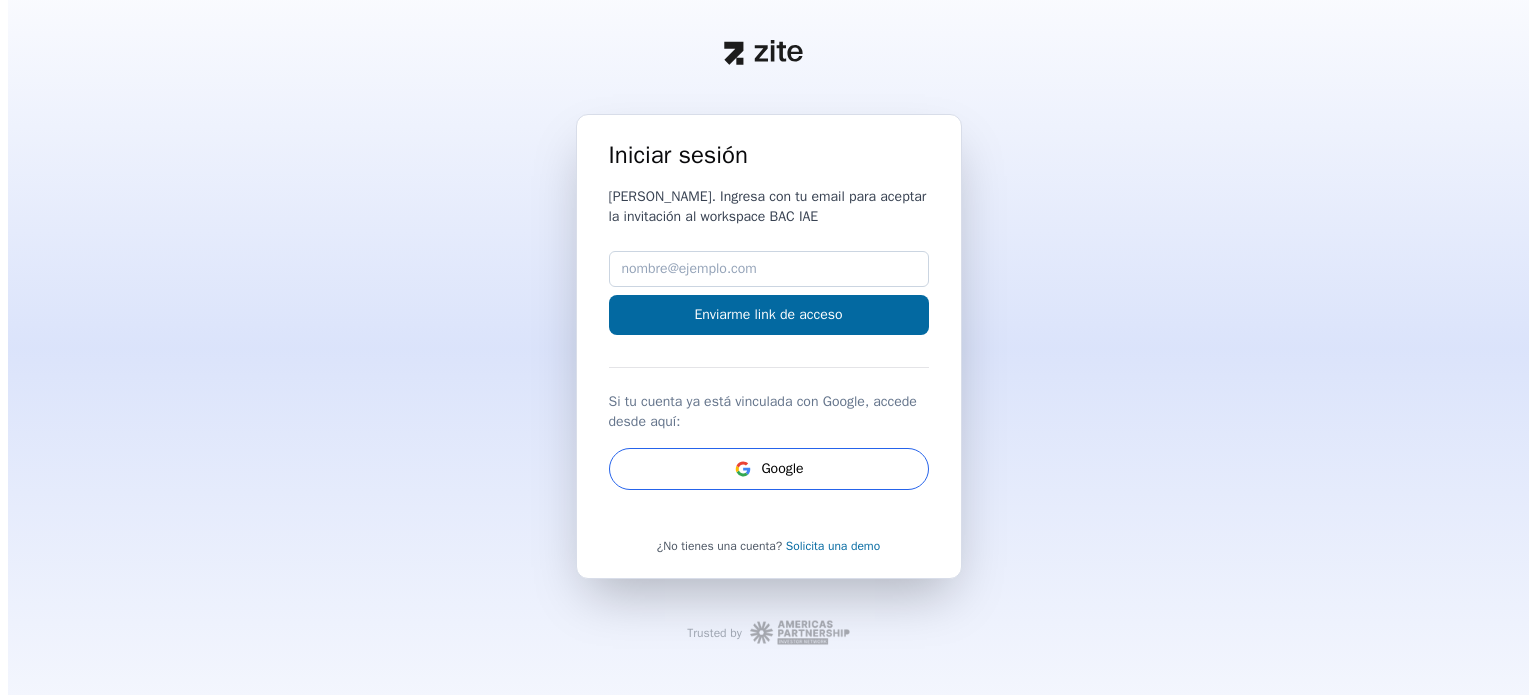 scroll, scrollTop: 0, scrollLeft: 0, axis: both 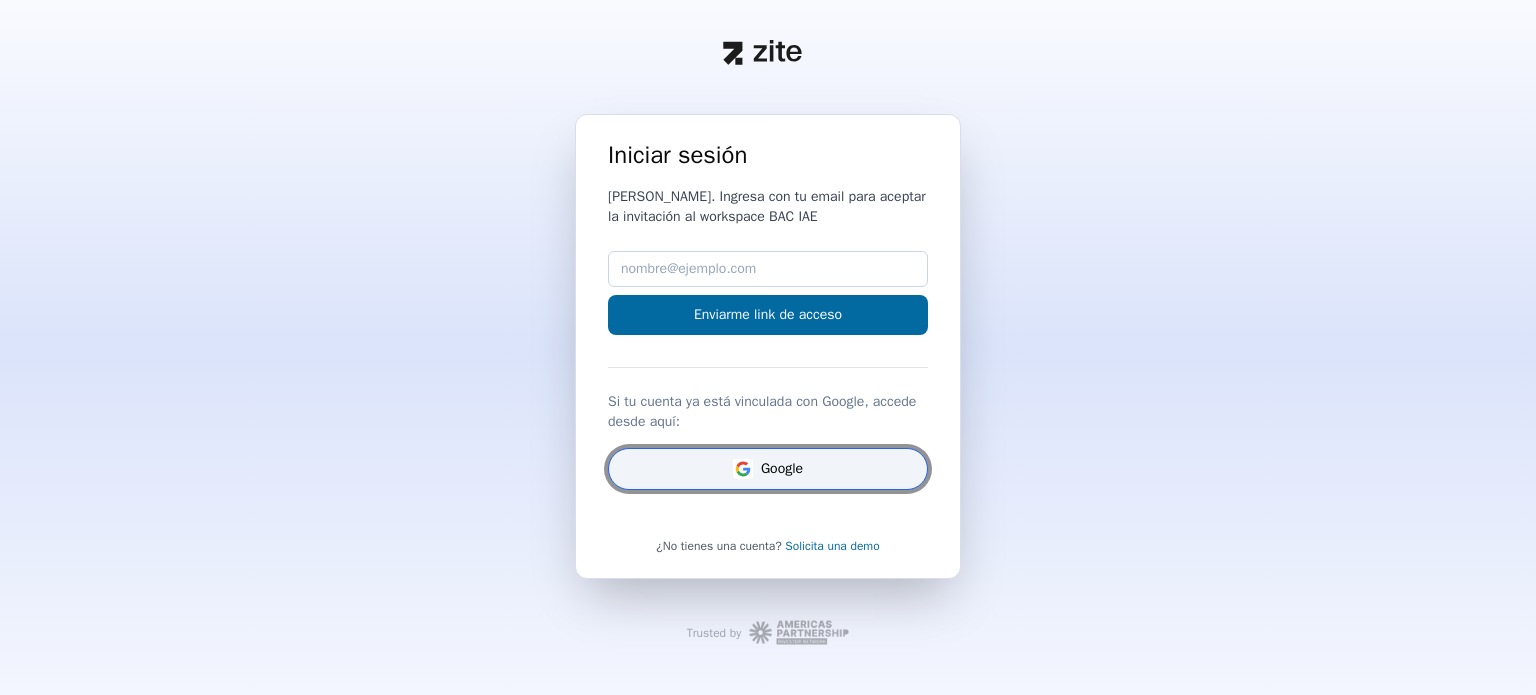 click on "Google" at bounding box center (768, 469) 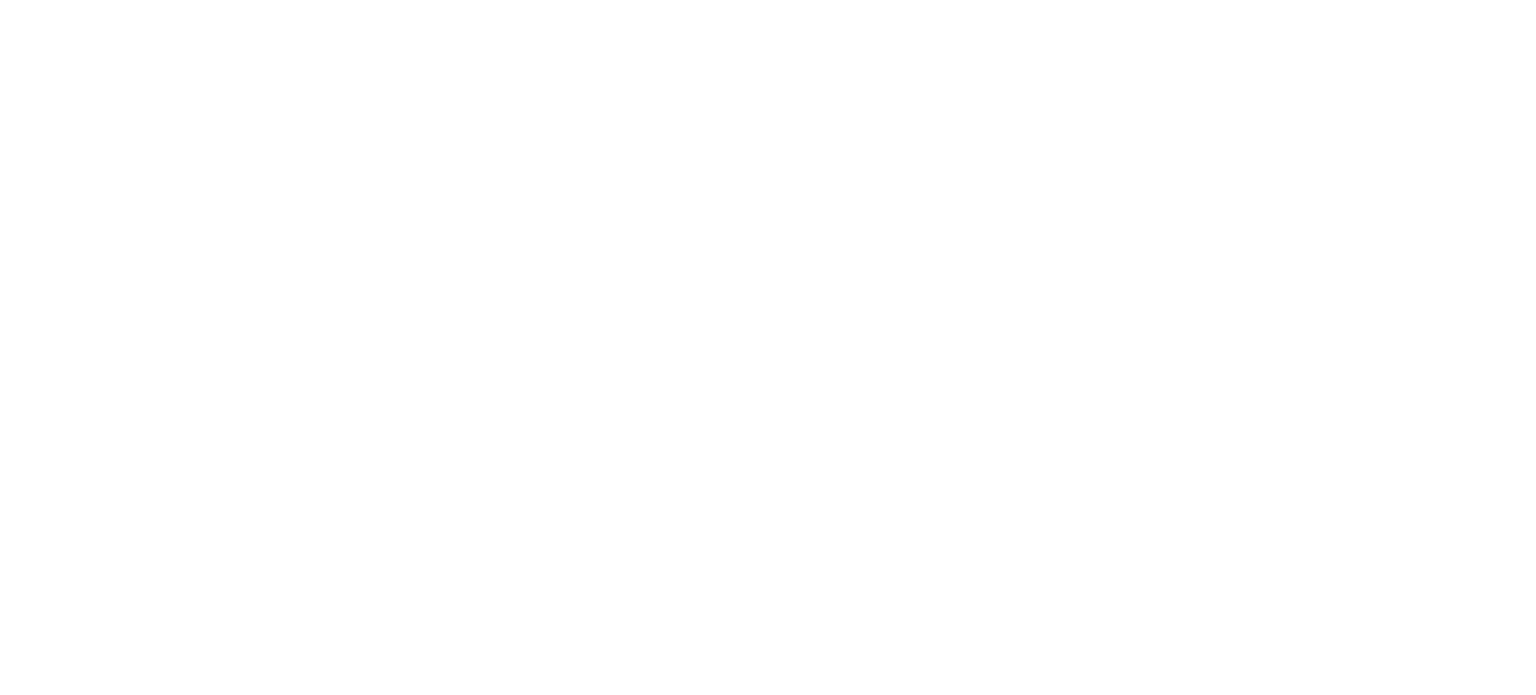 scroll, scrollTop: 0, scrollLeft: 0, axis: both 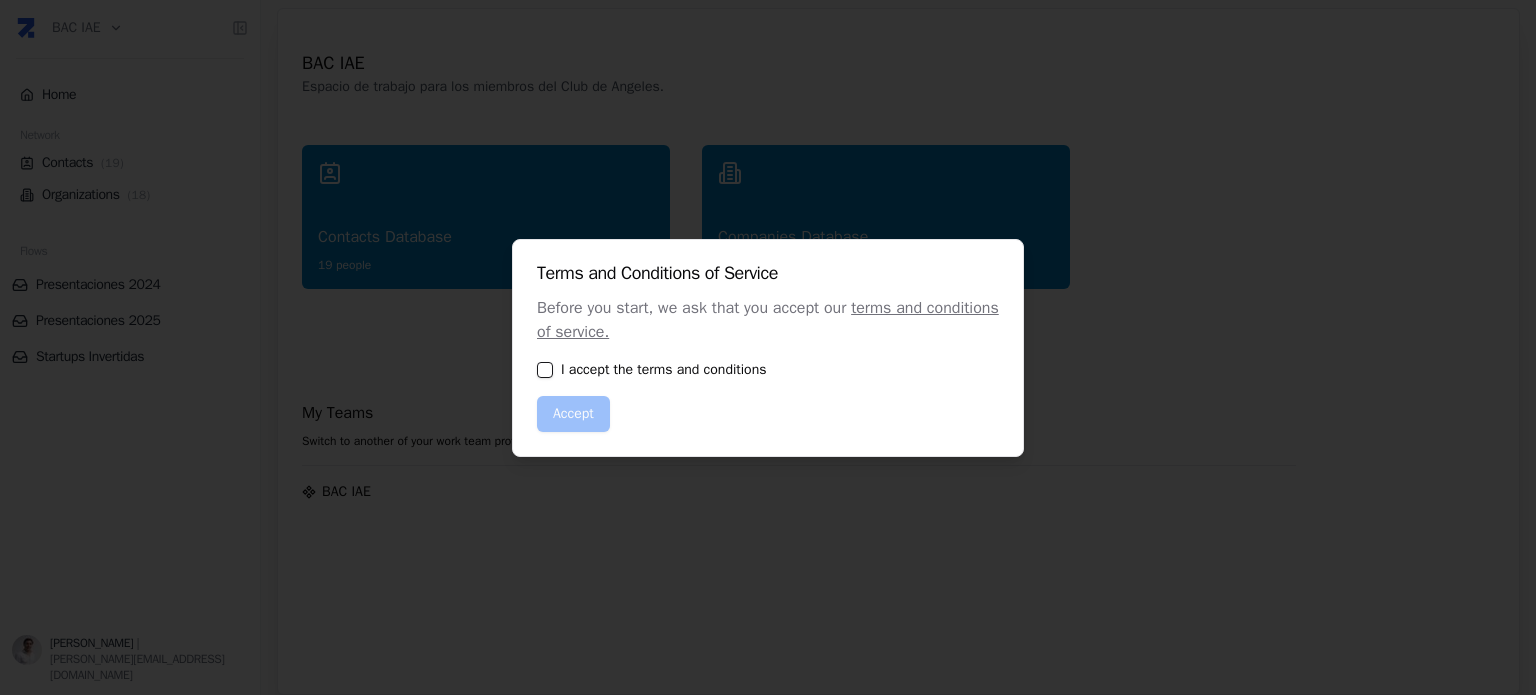 click at bounding box center (545, 370) 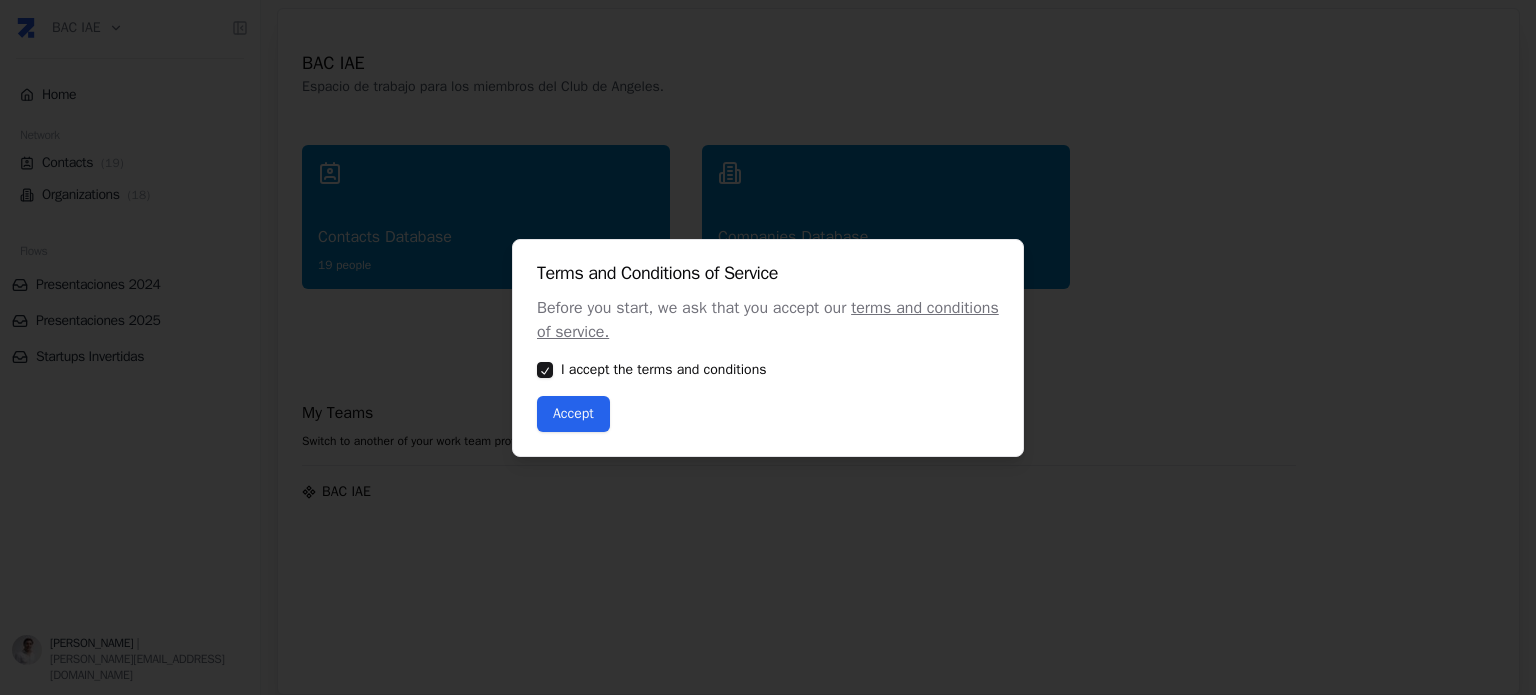 click on "Accept" at bounding box center (573, 414) 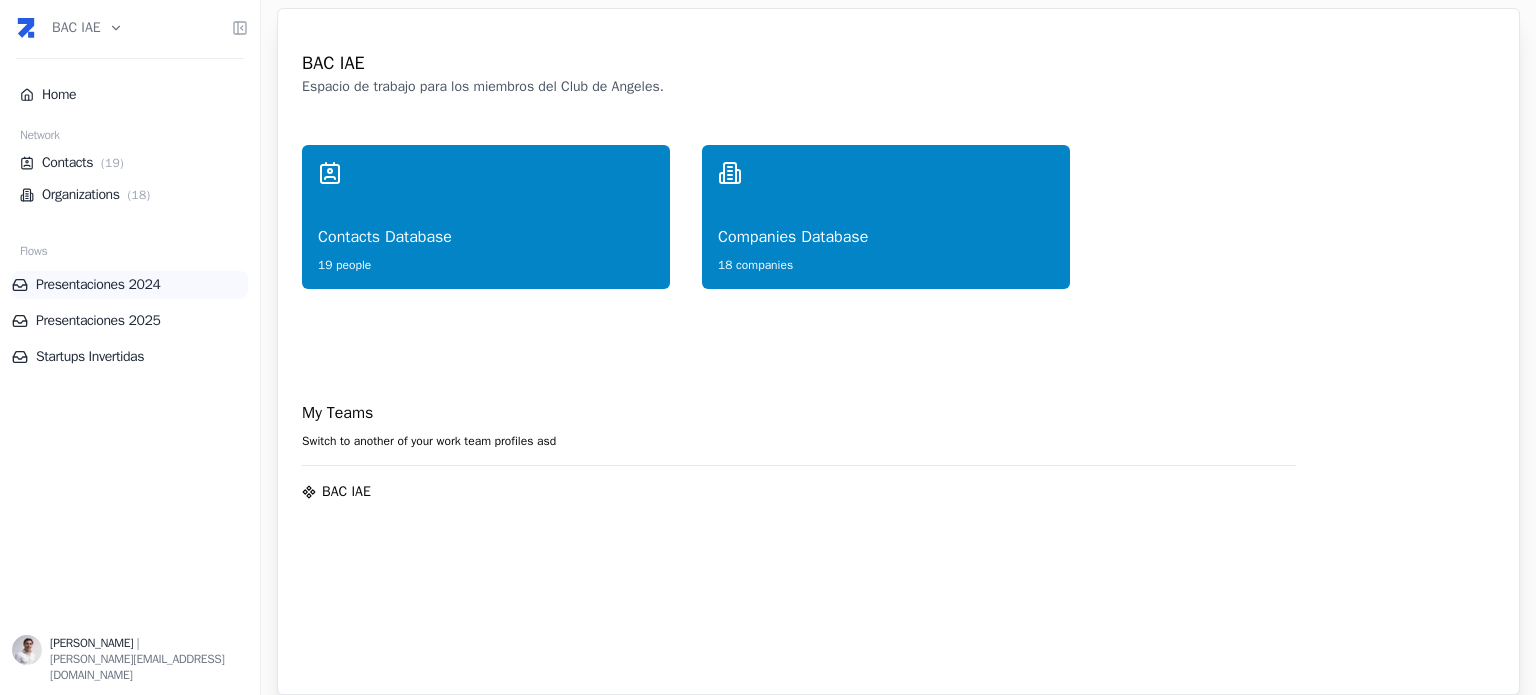 click on "Presentaciones 2024" at bounding box center (130, 285) 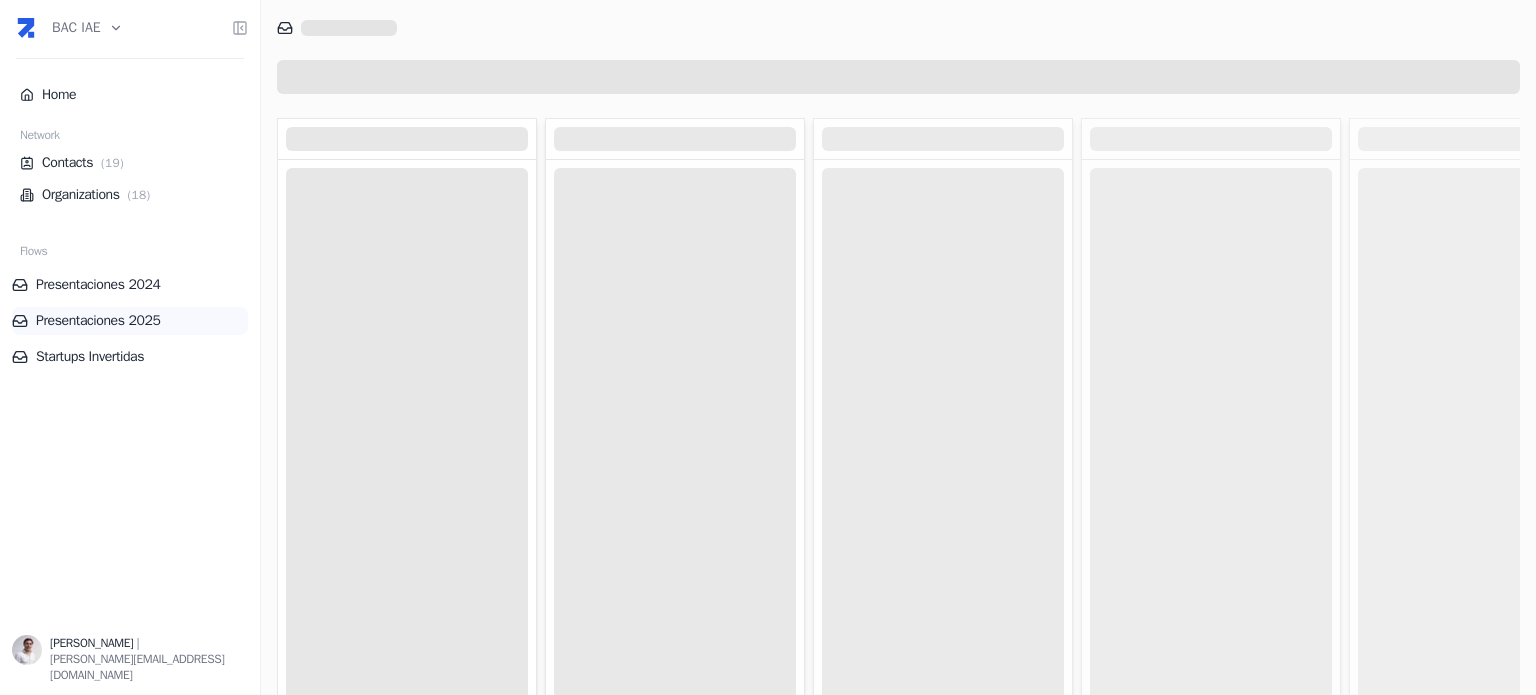 click on "Presentaciones 2025" at bounding box center [130, 321] 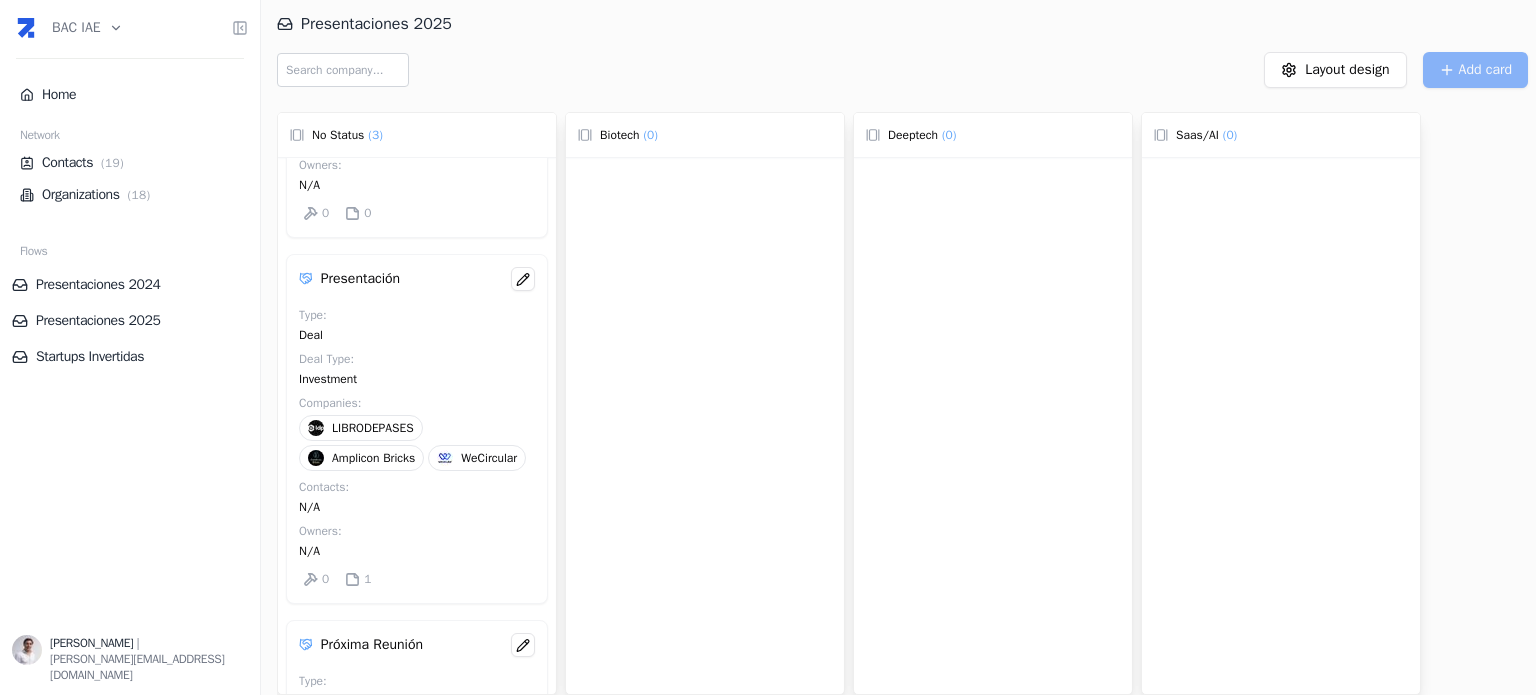 scroll, scrollTop: 500, scrollLeft: 0, axis: vertical 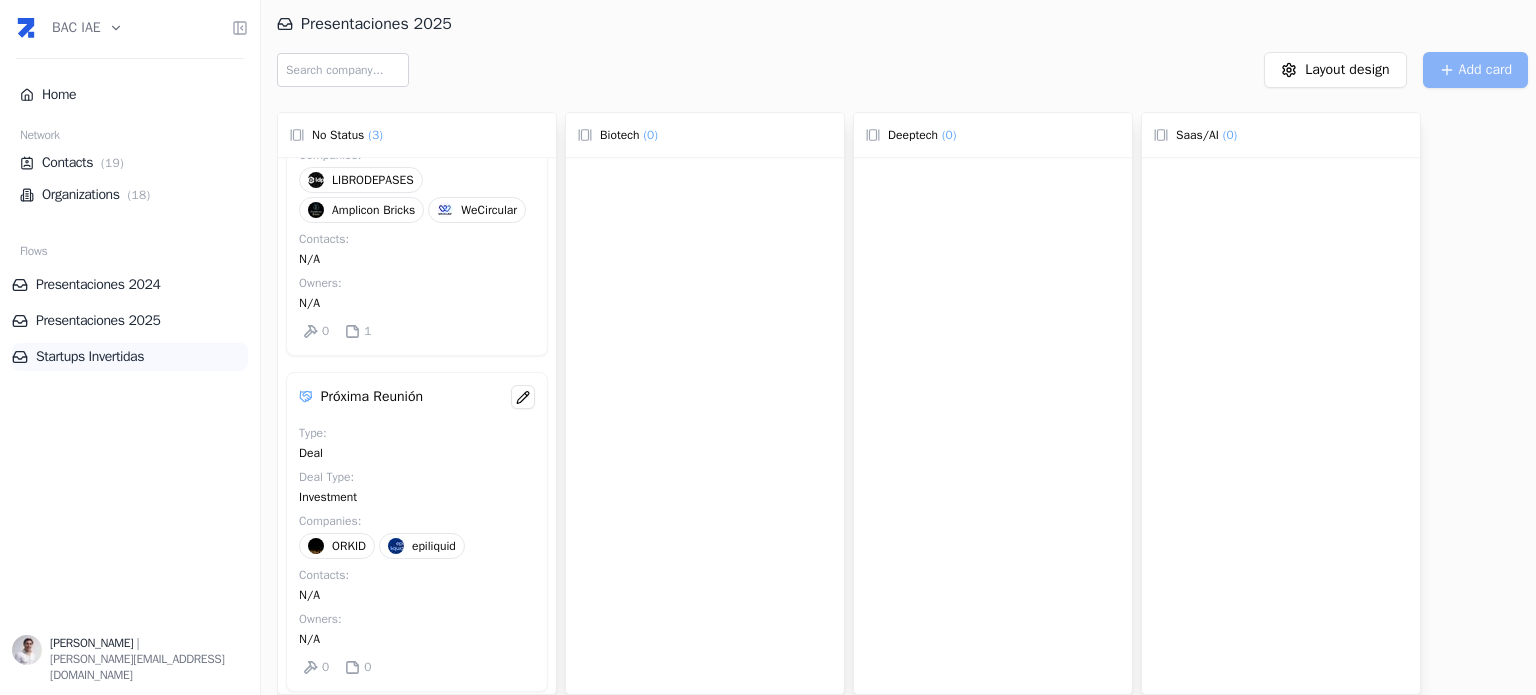 click on "Startups Invertidas" at bounding box center [130, 357] 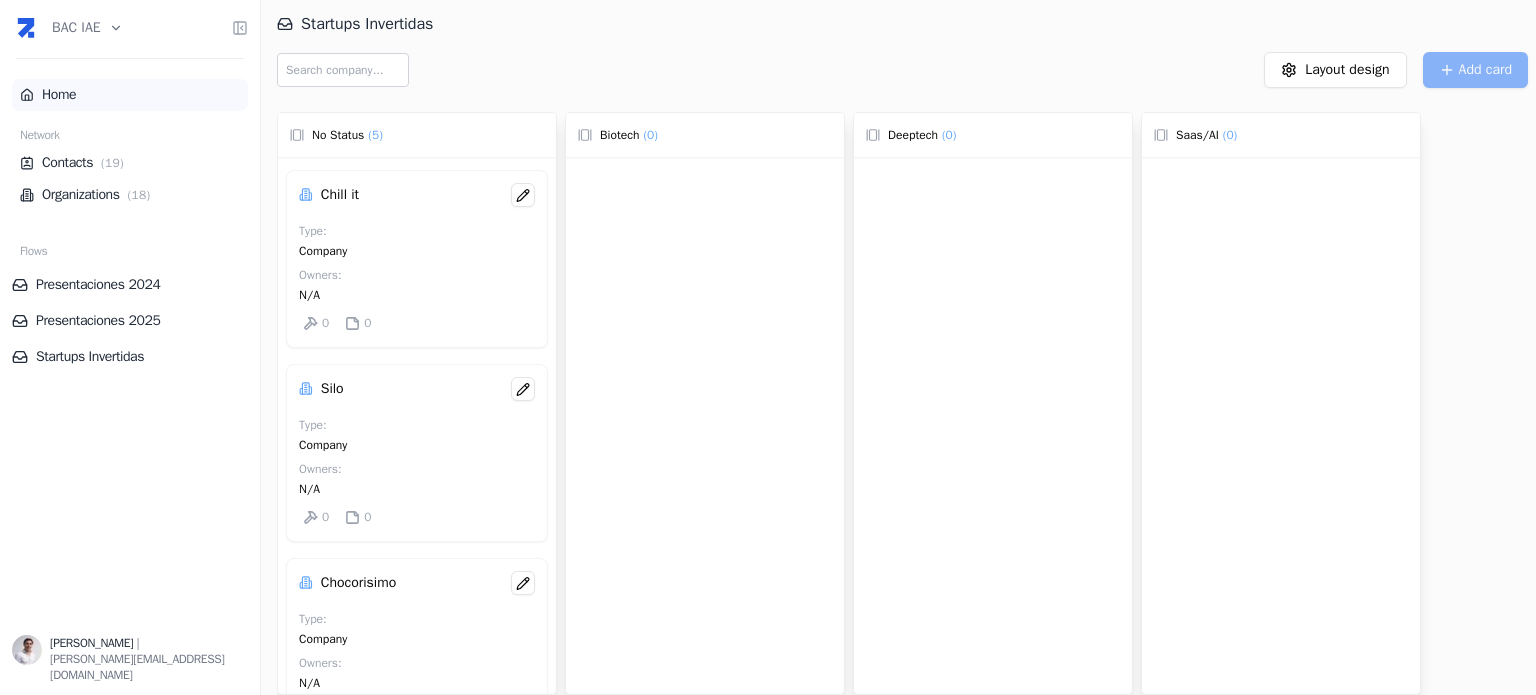 click on "Home" at bounding box center (130, 95) 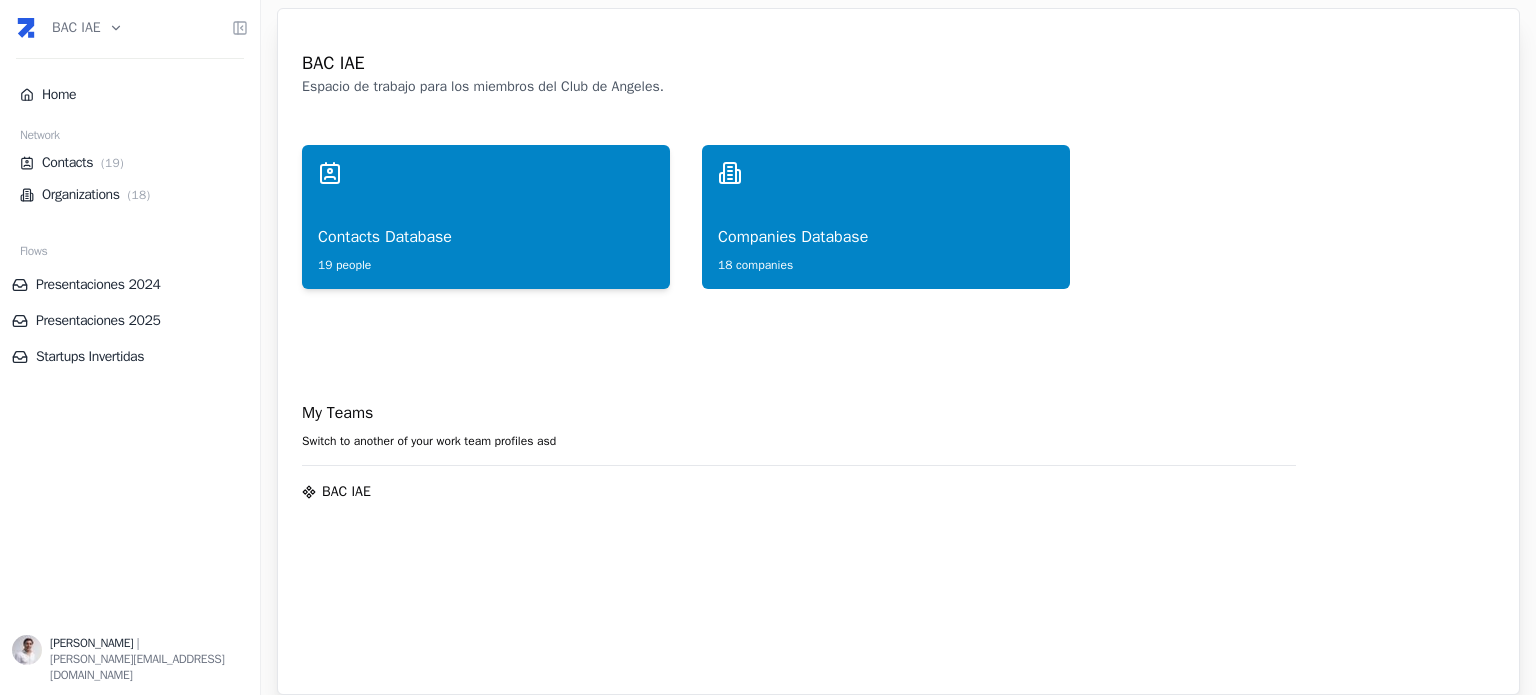 click on "Contacts Database" at bounding box center [486, 217] 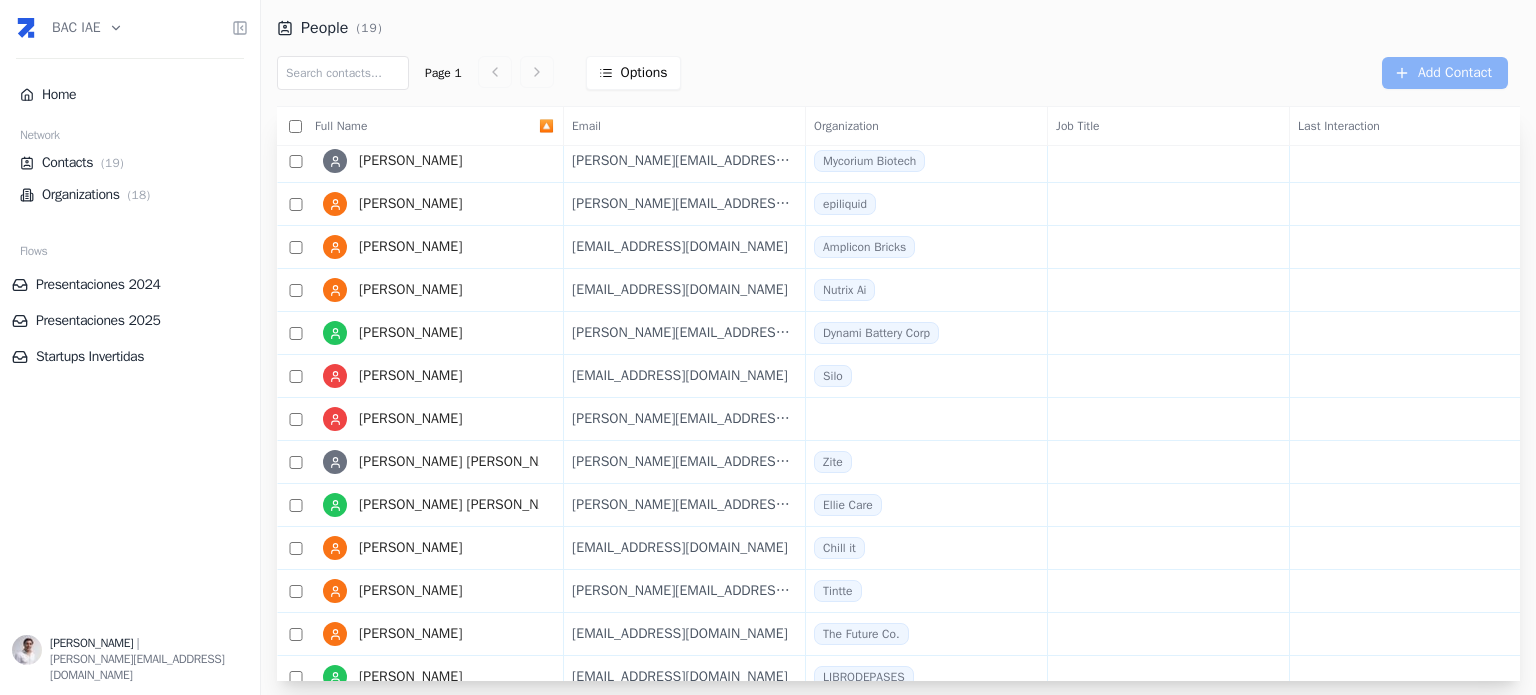 scroll, scrollTop: 0, scrollLeft: 0, axis: both 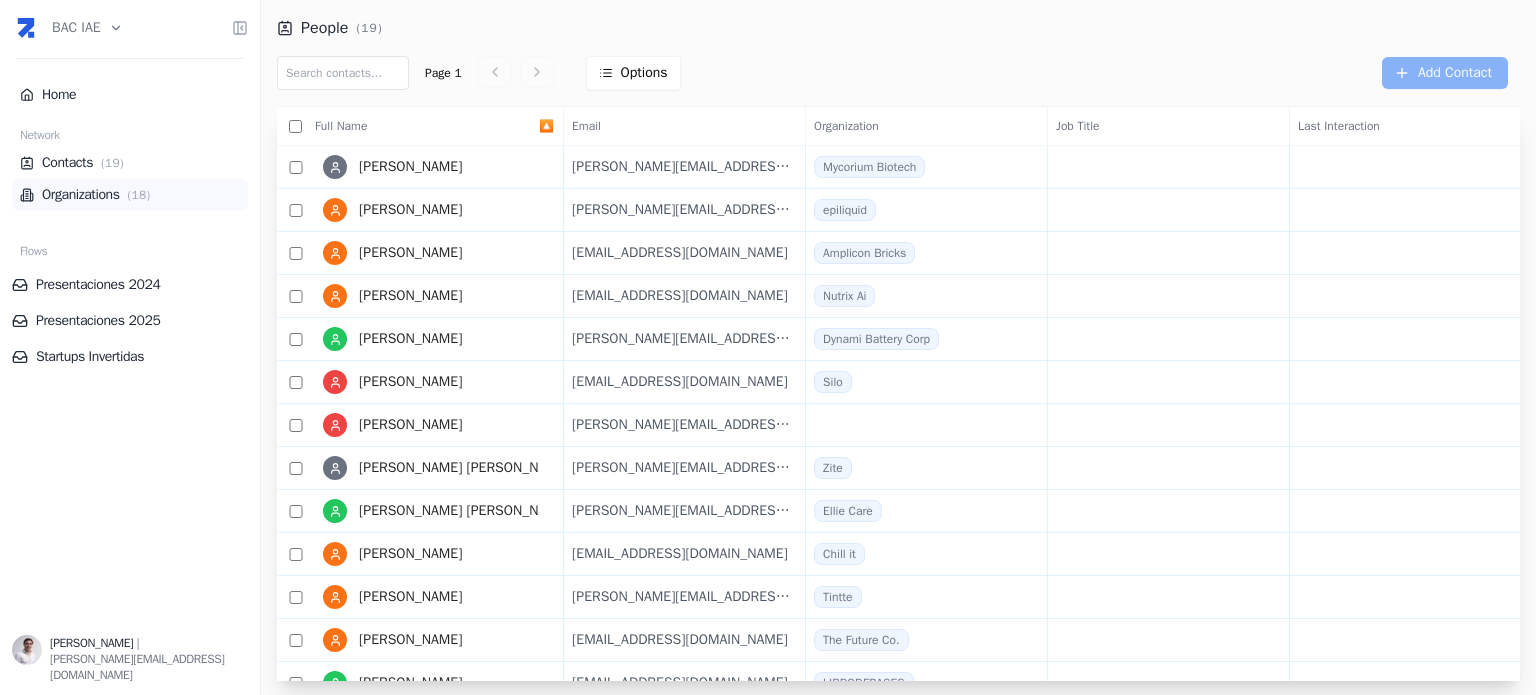 click on "Organizations ( 18 )" at bounding box center (130, 195) 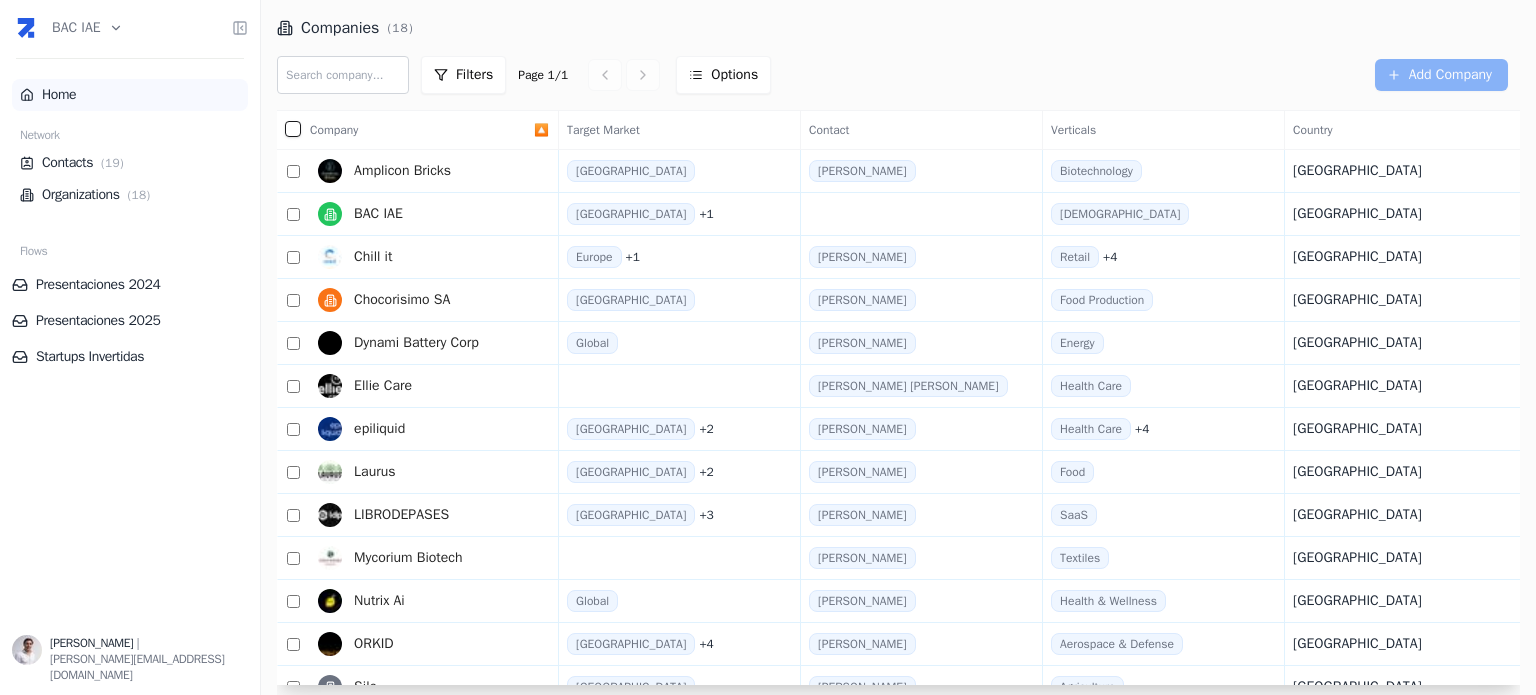 click on "Home" at bounding box center (130, 95) 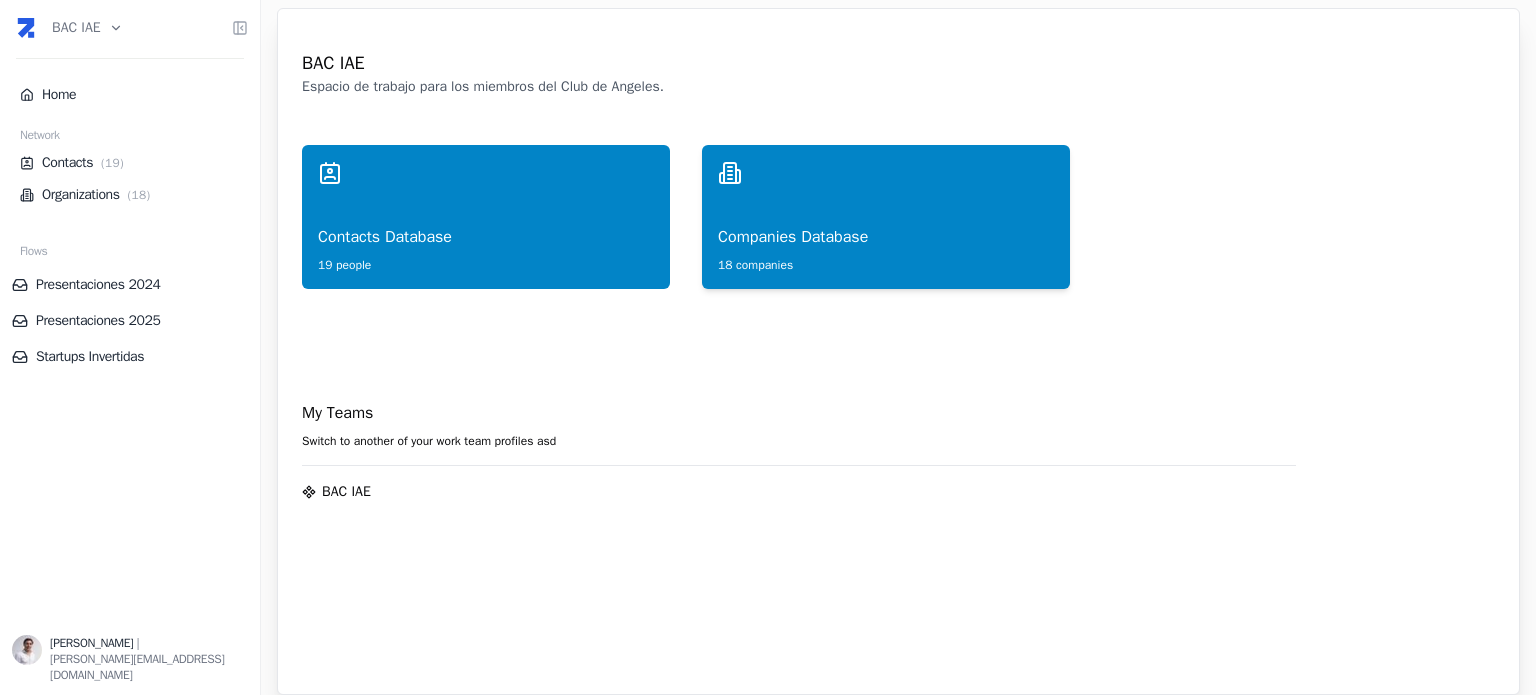 click on "Companies Database" at bounding box center (886, 217) 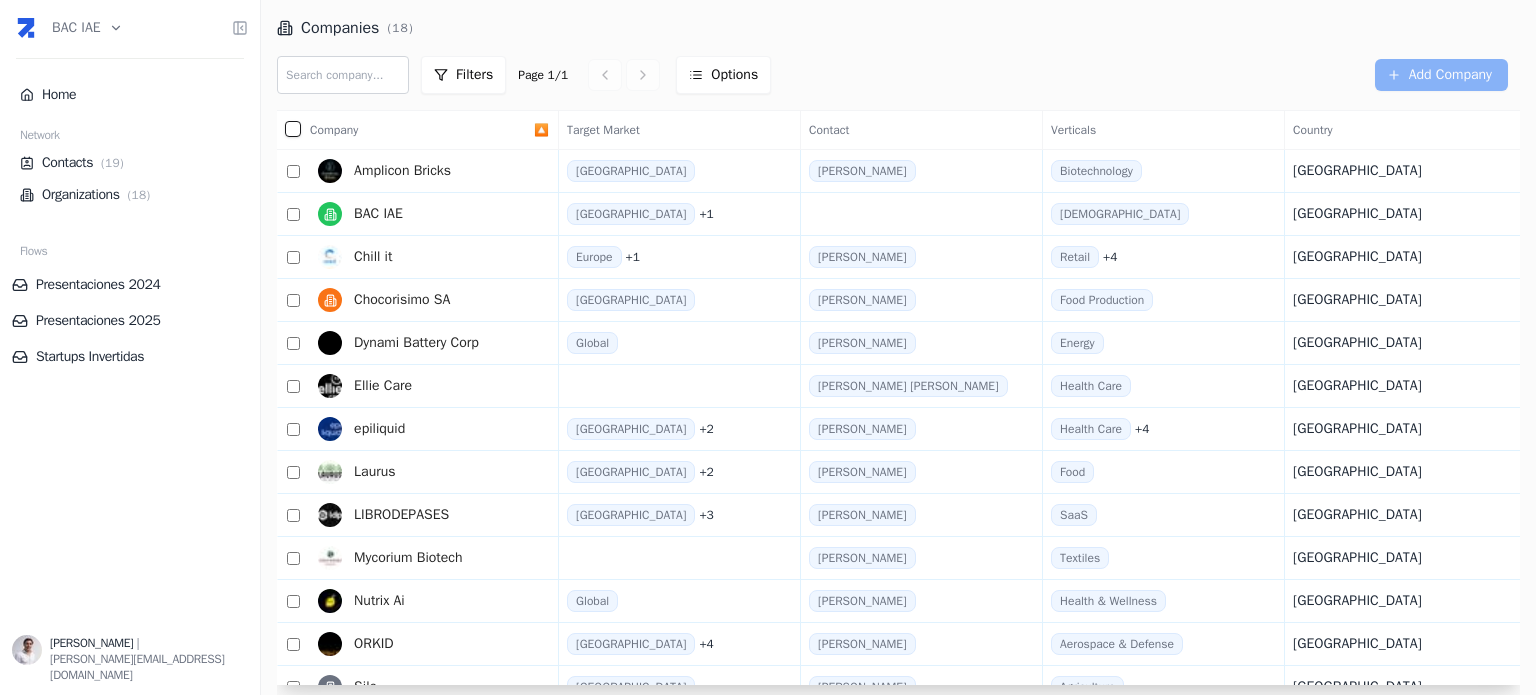 click on "BAC IAE Home Network Contacts ( 19 ) Organizations ( 18 ) Flows Presentaciones 2024 Presentaciones 2025 Startups Invertidas Pablo Balancini   |  pablo@legalhub.la Companies ( 18 )   Filters Page   1  /  1   Options   Add Company Company  🔼 Target Market Contact Verticals Country Endorsers Website Owners Notes Last Interaction Origin Amplicon Bricks Latin America Ana Clara Mignaqui Biotechnology Argentina   https://www.ampliconbricks.com   + Add a note manual BAC IAE Latin America + 1 Agnostic Argentina     + Add a note manual Chill it Europe + 1 Gustavo Retail + 4 Mexico   https://www.chillit.com/es   + Add a note webform Chocorisimo SA Latin America Pablo Rende Food Production Argentina   https://www.chocorisimo.com   + Add a note webform Dynami Battery Corp Global Brian Reznik Energy United States   http://www.dynami-battery.com   + Add a note webform Ellie Care Gervasio Videla Dorna Health Care Argentina   https://elliecare.com   Uno de los inversores del Club invertiría en forma privada +" at bounding box center (768, 347) 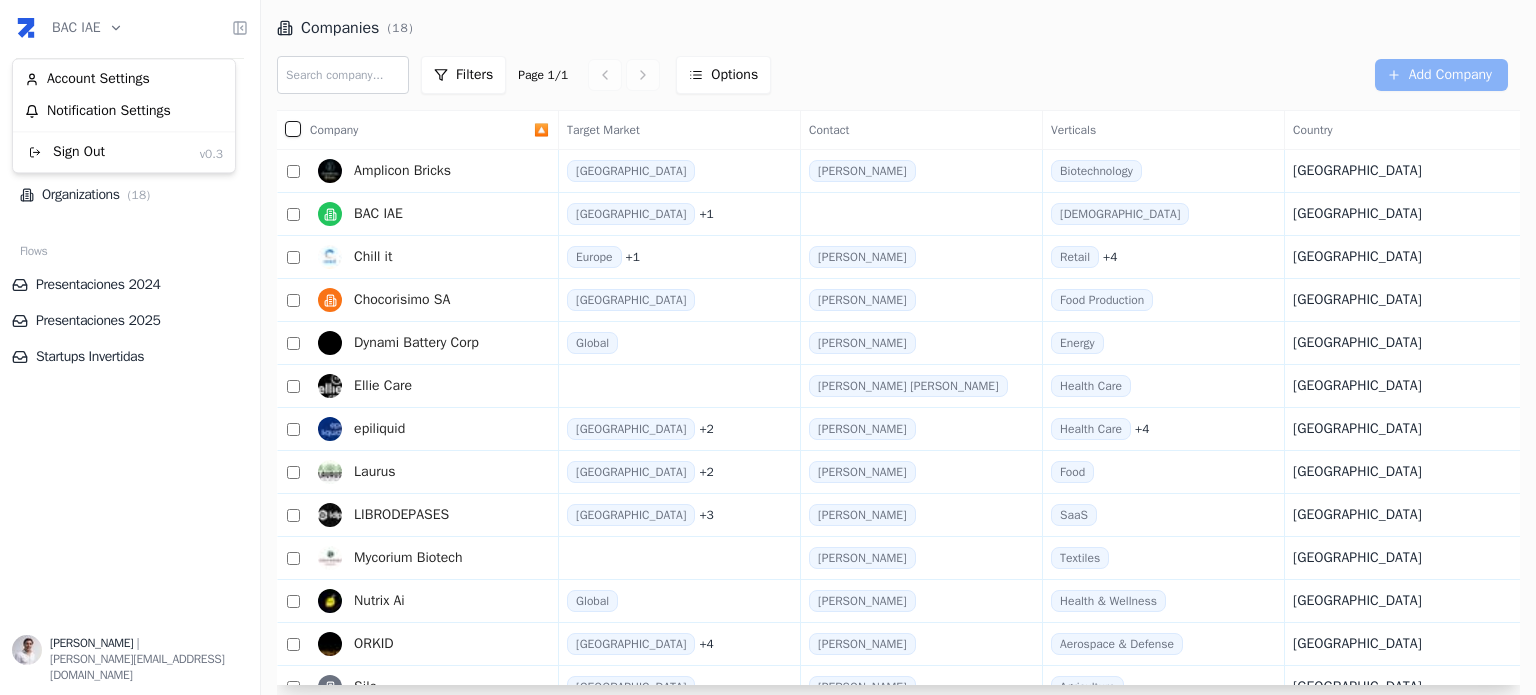 click on "BAC IAE Home Network Contacts ( 19 ) Organizations ( 18 ) Flows Presentaciones 2024 Presentaciones 2025 Startups Invertidas Pablo Balancini   |  pablo@legalhub.la Companies ( 18 )   Filters Page   1  /  1   Options   Add Company Company  🔼 Target Market Contact Verticals Country Endorsers Website Owners Notes Last Interaction Origin Amplicon Bricks Latin America Ana Clara Mignaqui Biotechnology Argentina   https://www.ampliconbricks.com   + Add a note manual BAC IAE Latin America + 1 Agnostic Argentina     + Add a note manual Chill it Europe + 1 Gustavo Retail + 4 Mexico   https://www.chillit.com/es   + Add a note webform Chocorisimo SA Latin America Pablo Rende Food Production Argentina   https://www.chocorisimo.com   + Add a note webform Dynami Battery Corp Global Brian Reznik Energy United States   http://www.dynami-battery.com   + Add a note webform Ellie Care Gervasio Videla Dorna Health Care Argentina   https://elliecare.com   Uno de los inversores del Club invertiría en forma privada +" at bounding box center [768, 347] 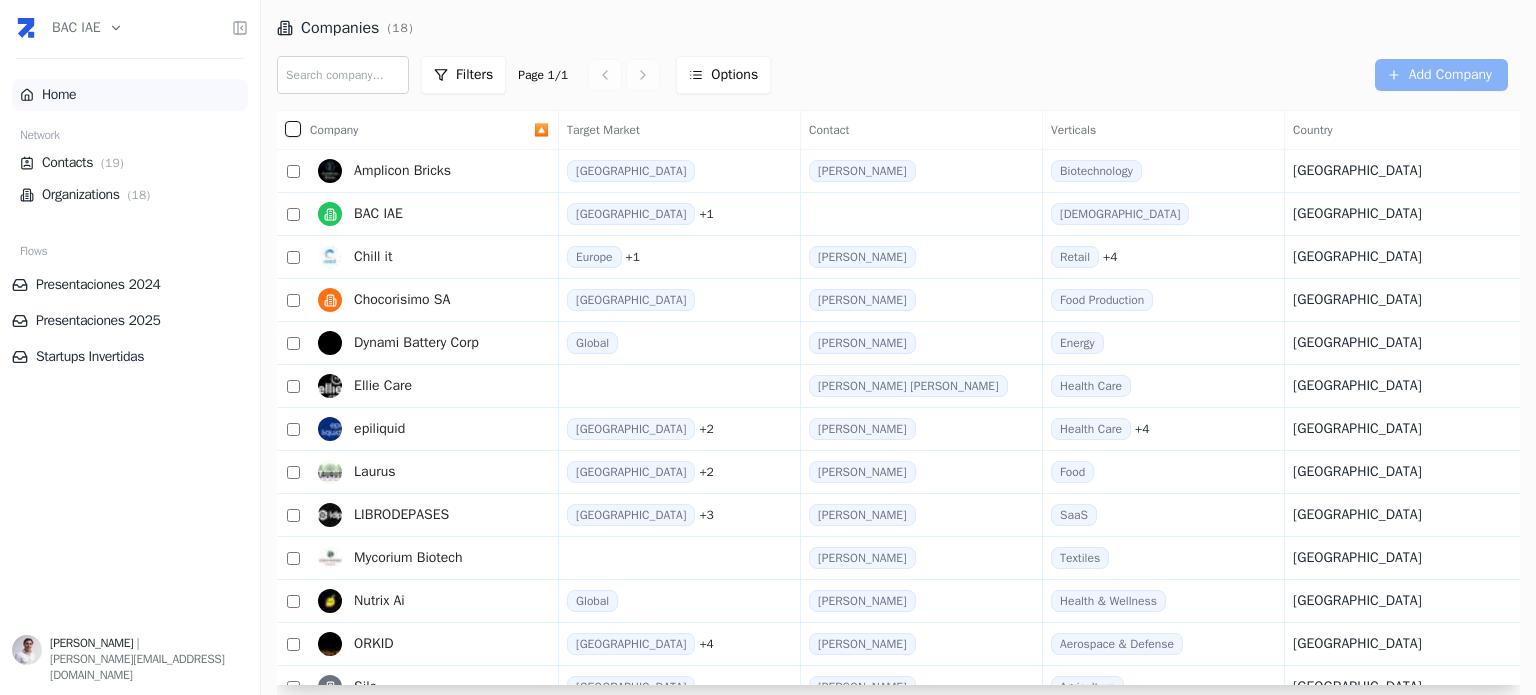 click on "Home" at bounding box center [130, 95] 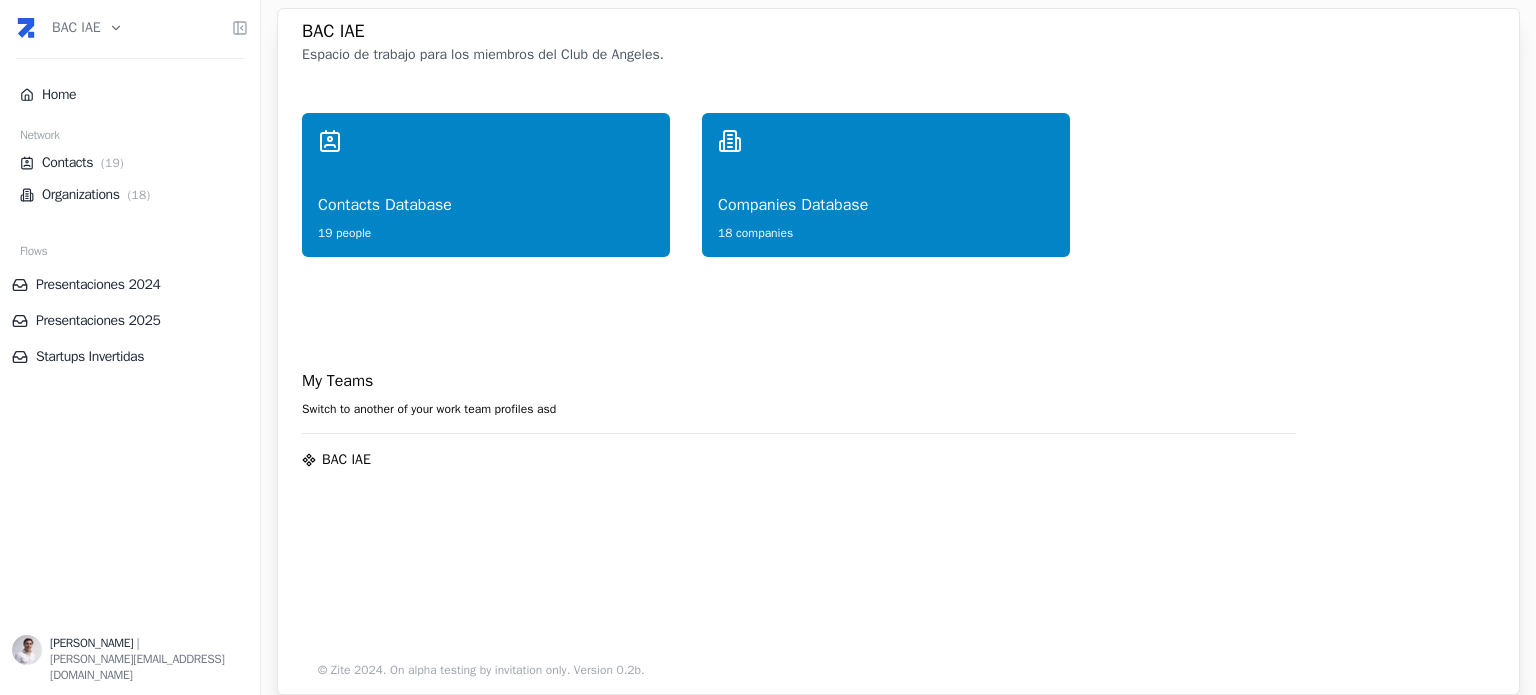 scroll, scrollTop: 46, scrollLeft: 0, axis: vertical 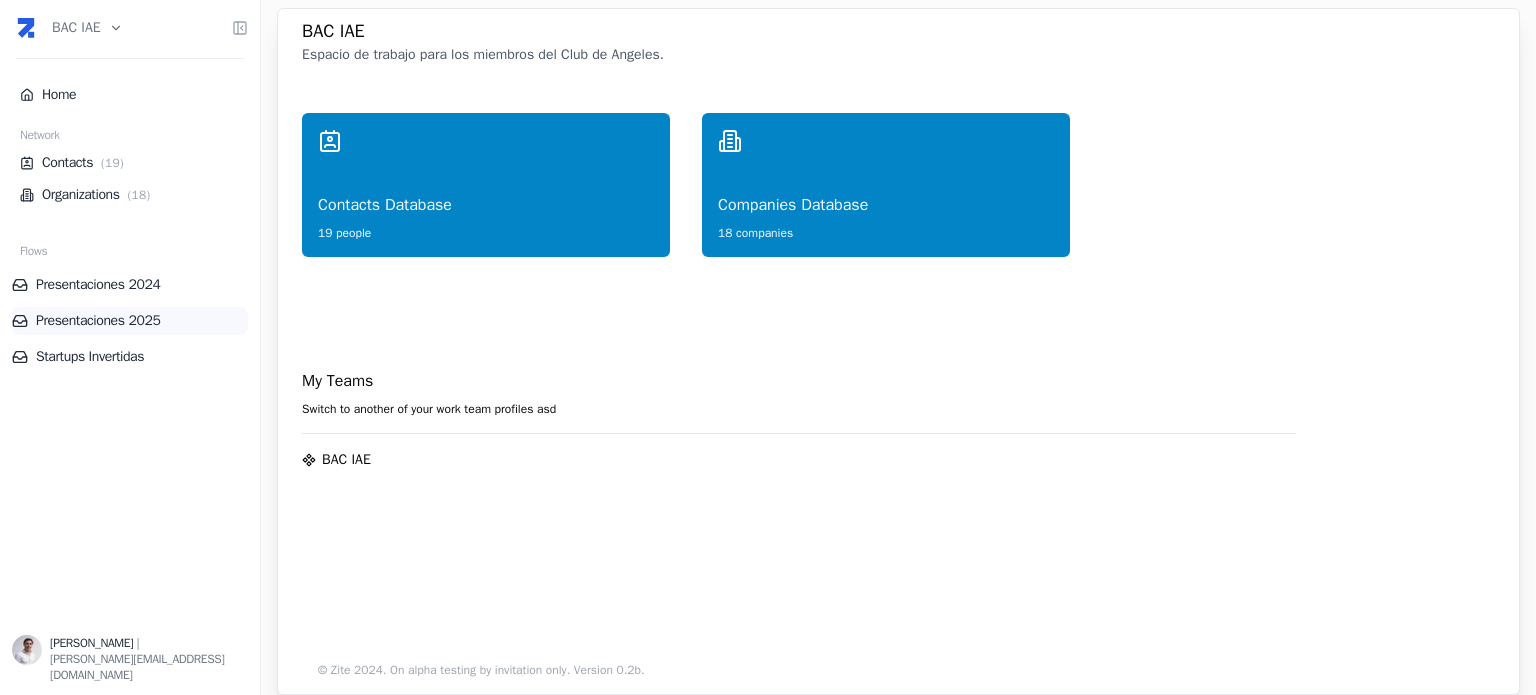 click on "Presentaciones 2025" at bounding box center (130, 321) 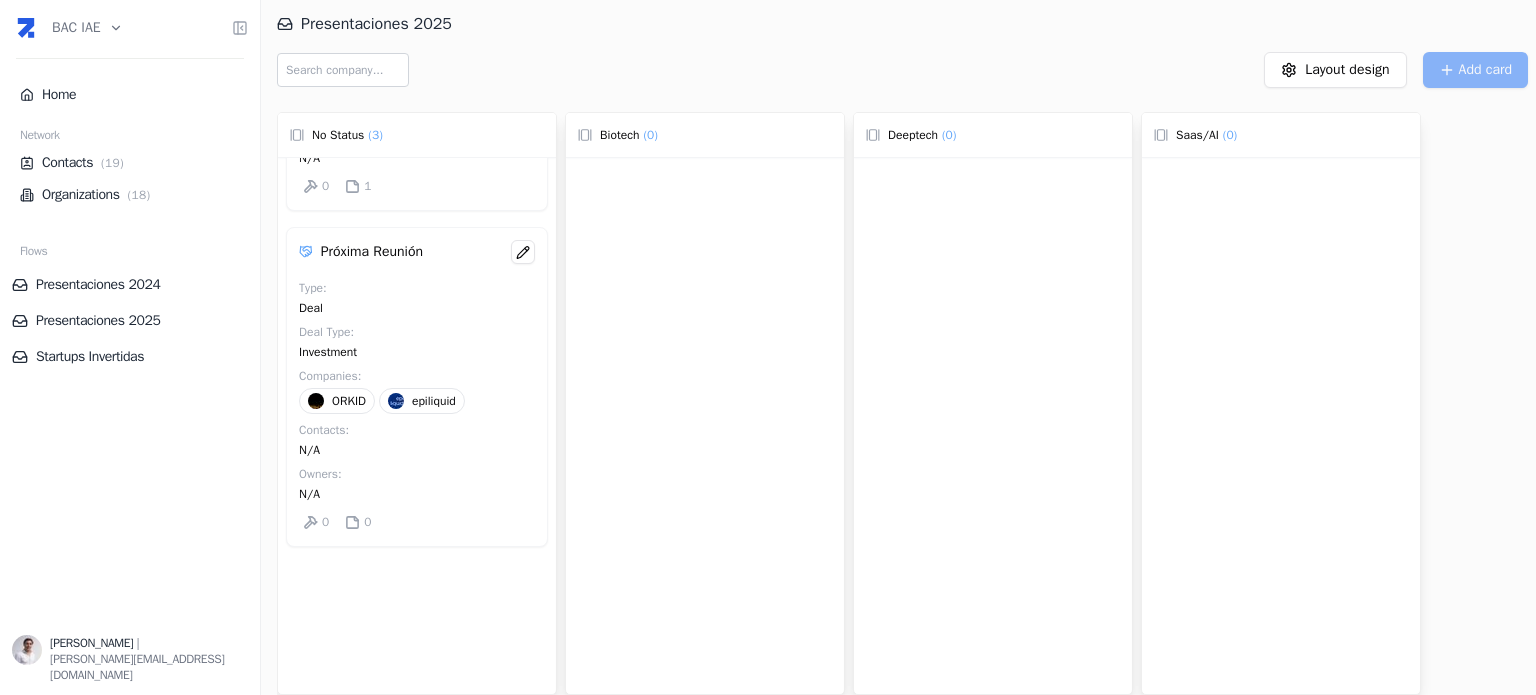 scroll, scrollTop: 691, scrollLeft: 0, axis: vertical 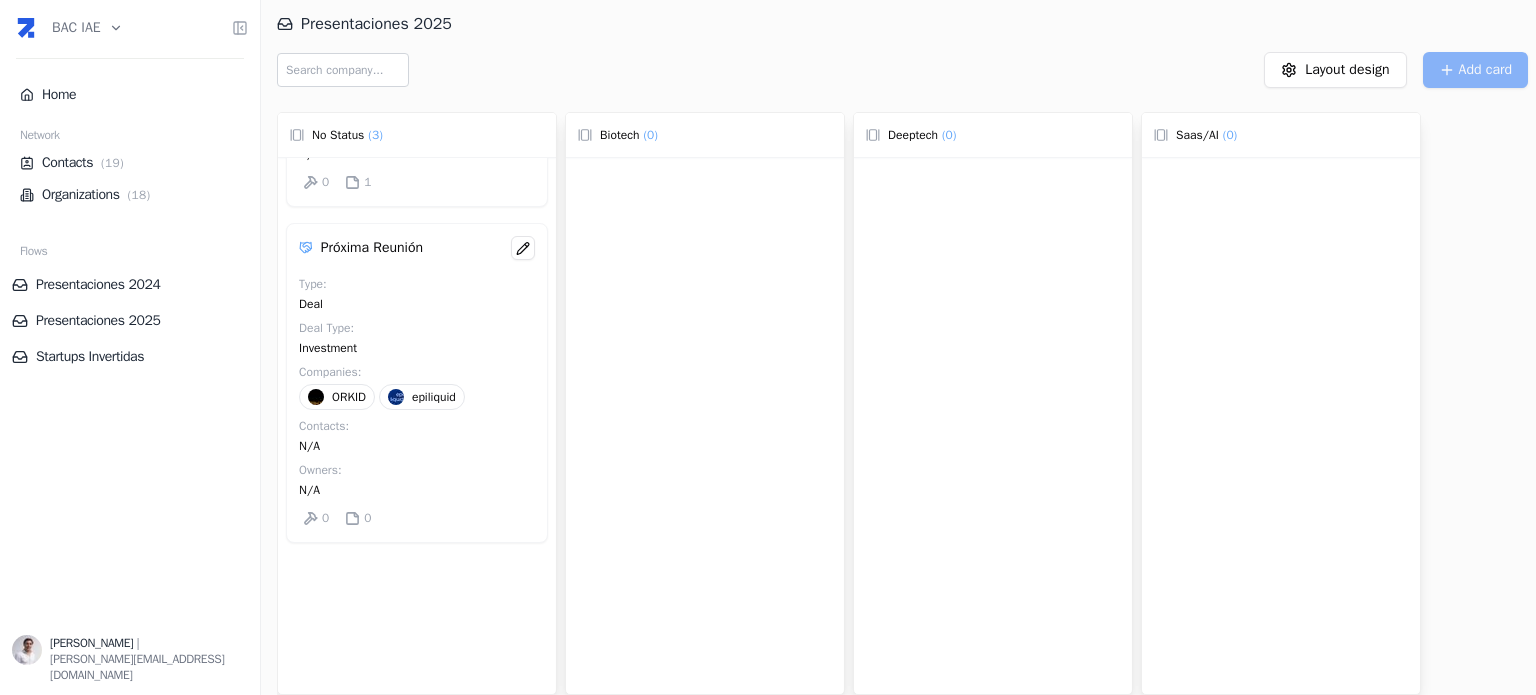 click on "ORKID" at bounding box center (349, 397) 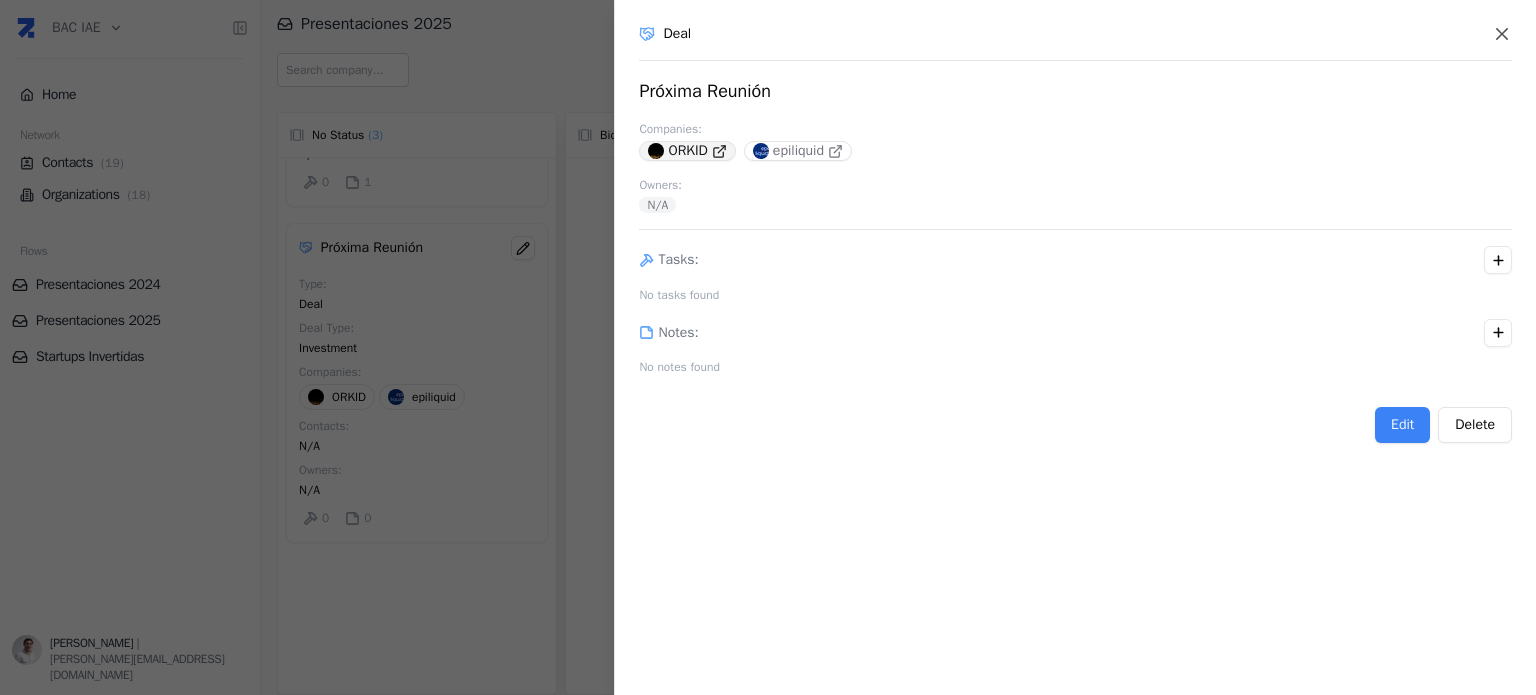 click on "ORKID" at bounding box center [687, 151] 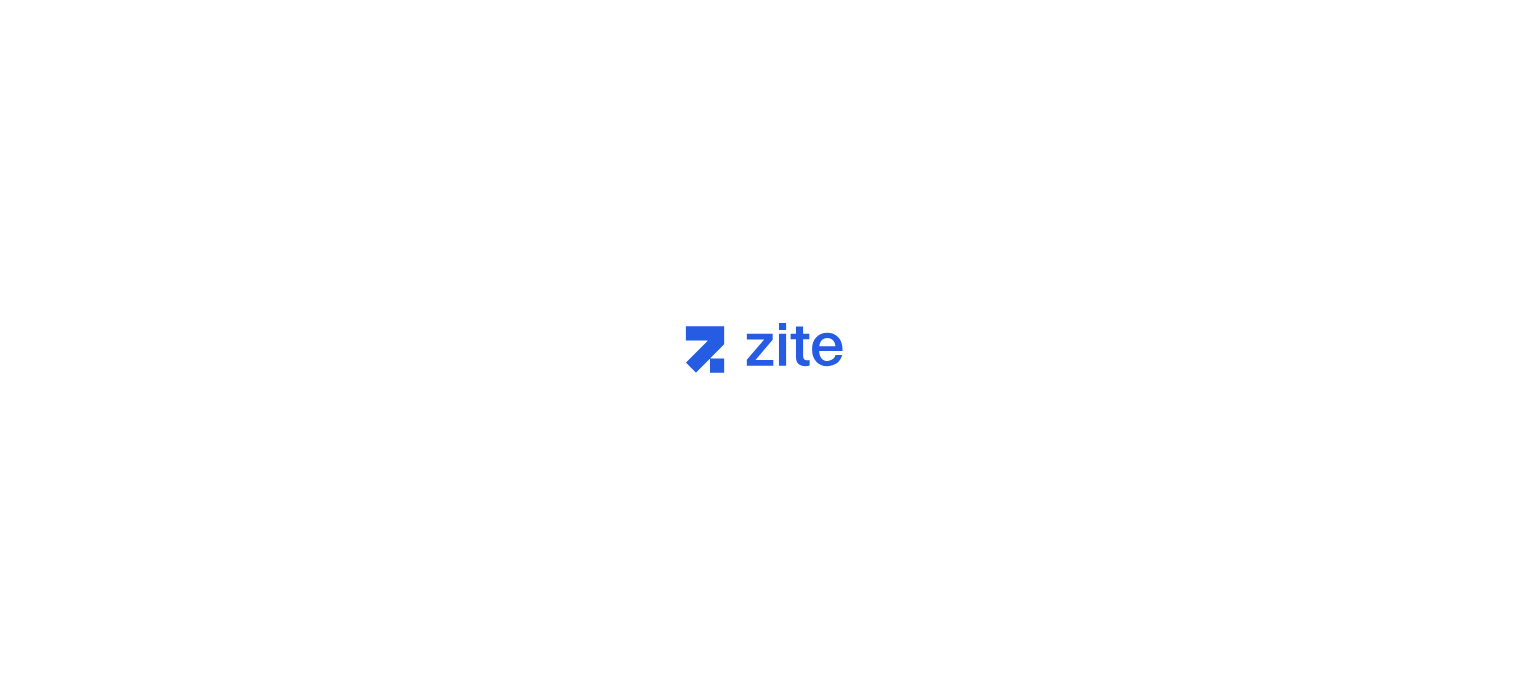 scroll, scrollTop: 0, scrollLeft: 0, axis: both 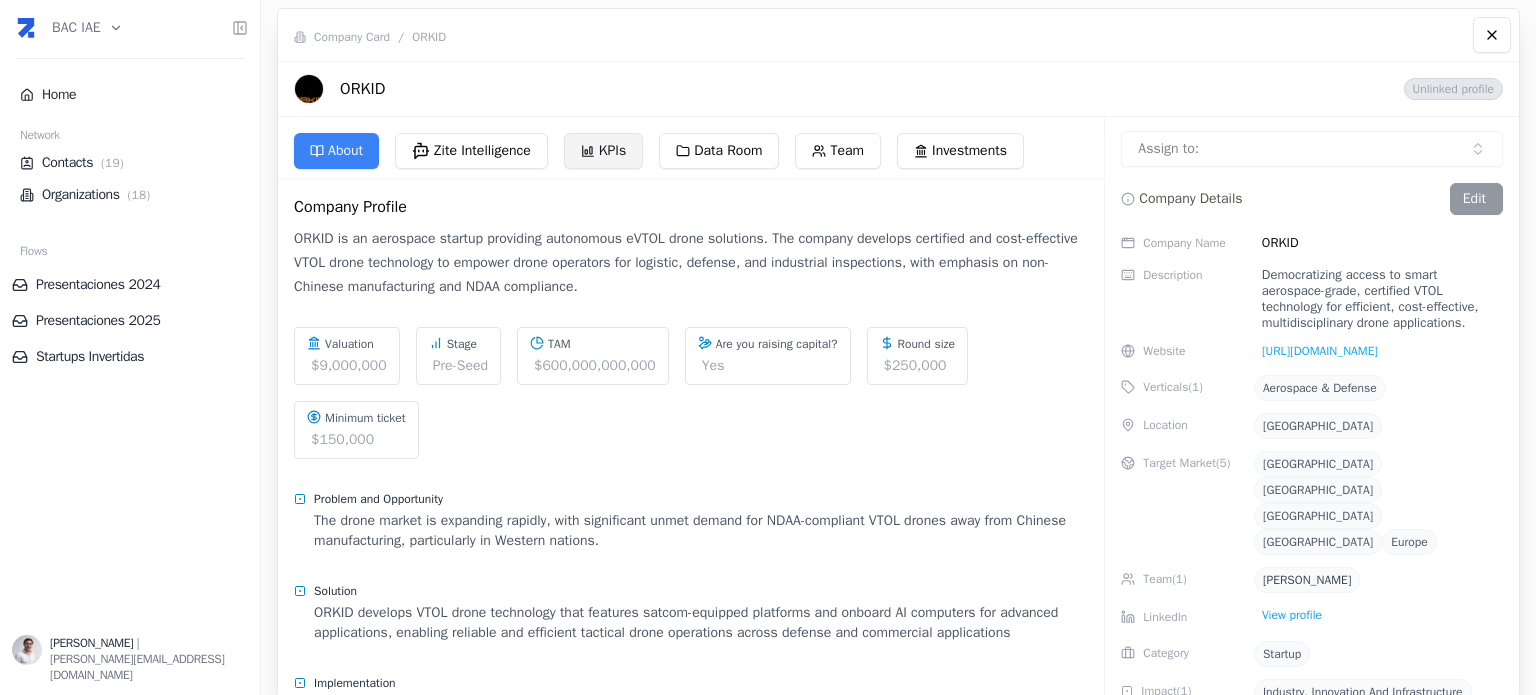 click on "KPIs" at bounding box center [603, 151] 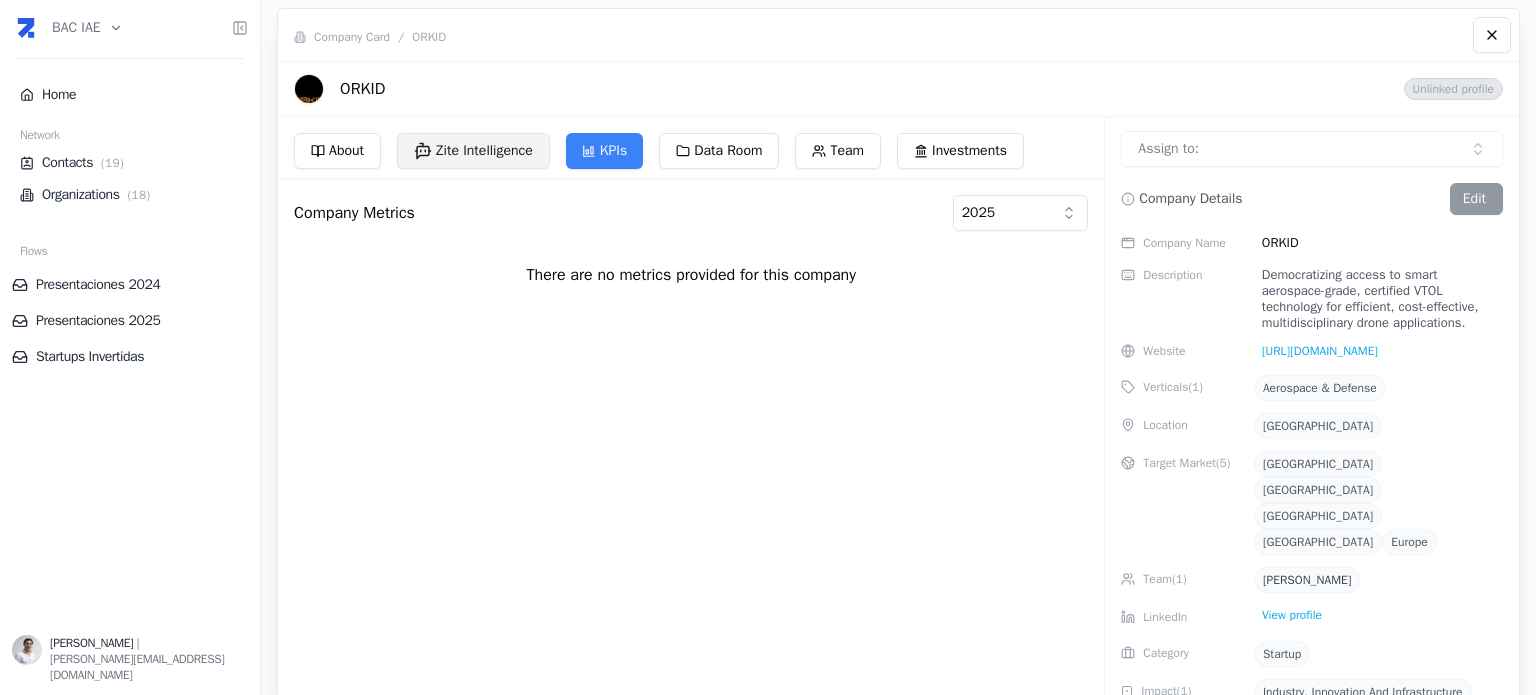 click on "Zite Intelligence" at bounding box center (473, 151) 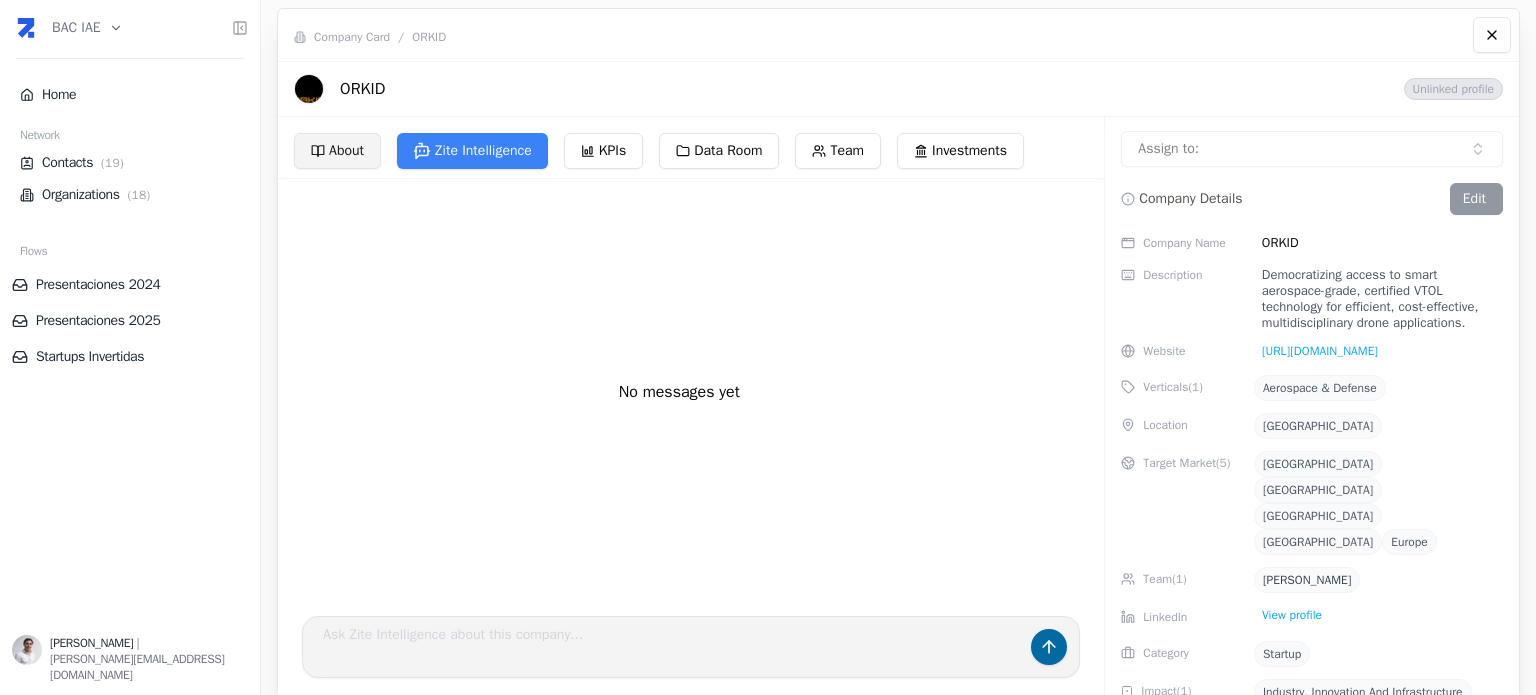 click on "About" at bounding box center (337, 151) 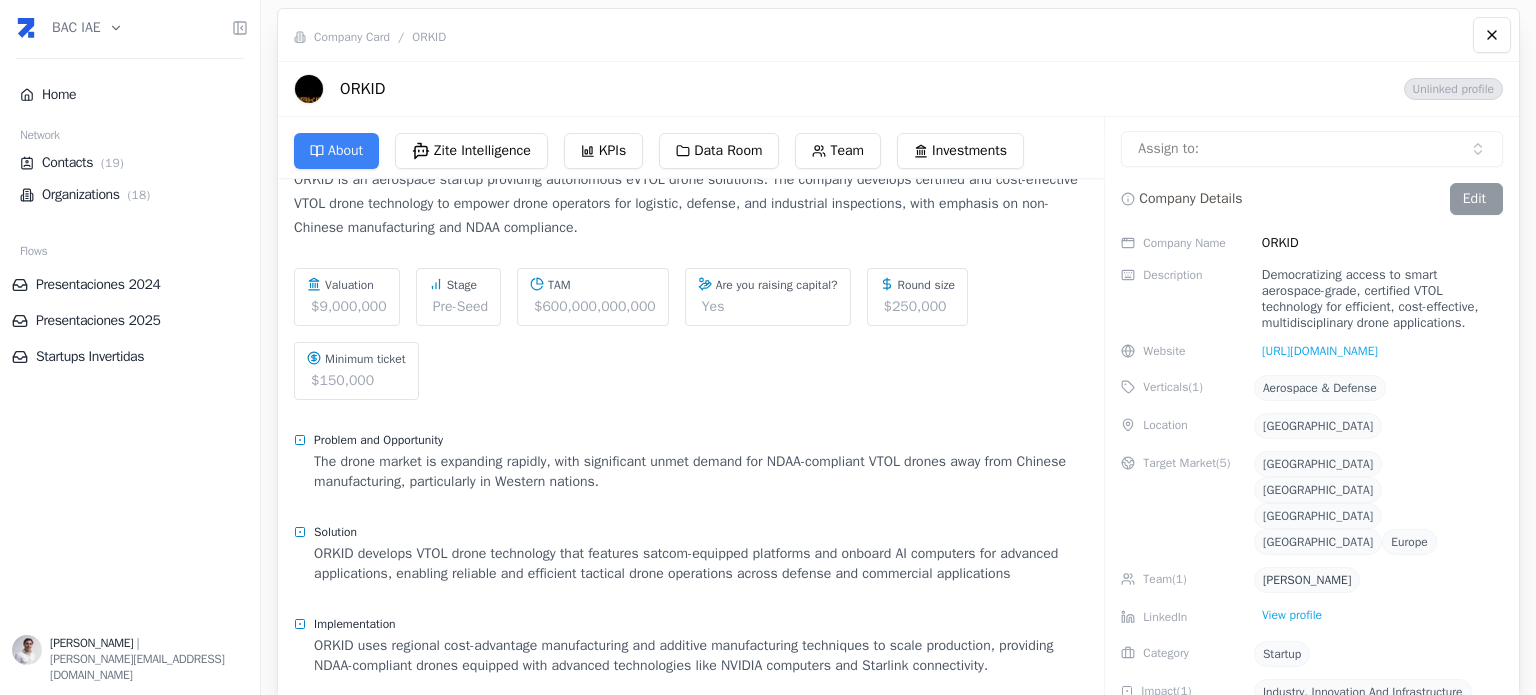 scroll, scrollTop: 0, scrollLeft: 0, axis: both 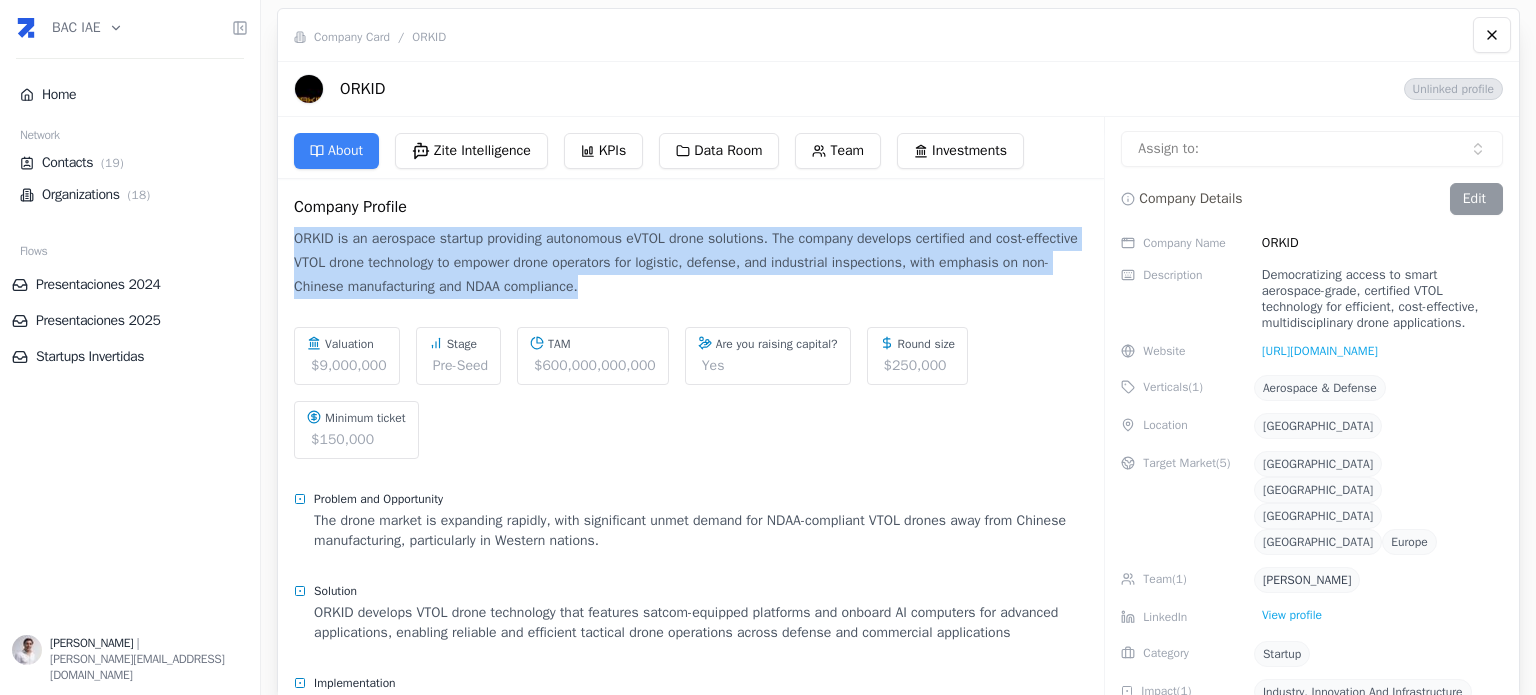 drag, startPoint x: 297, startPoint y: 235, endPoint x: 644, endPoint y: 284, distance: 350.44257 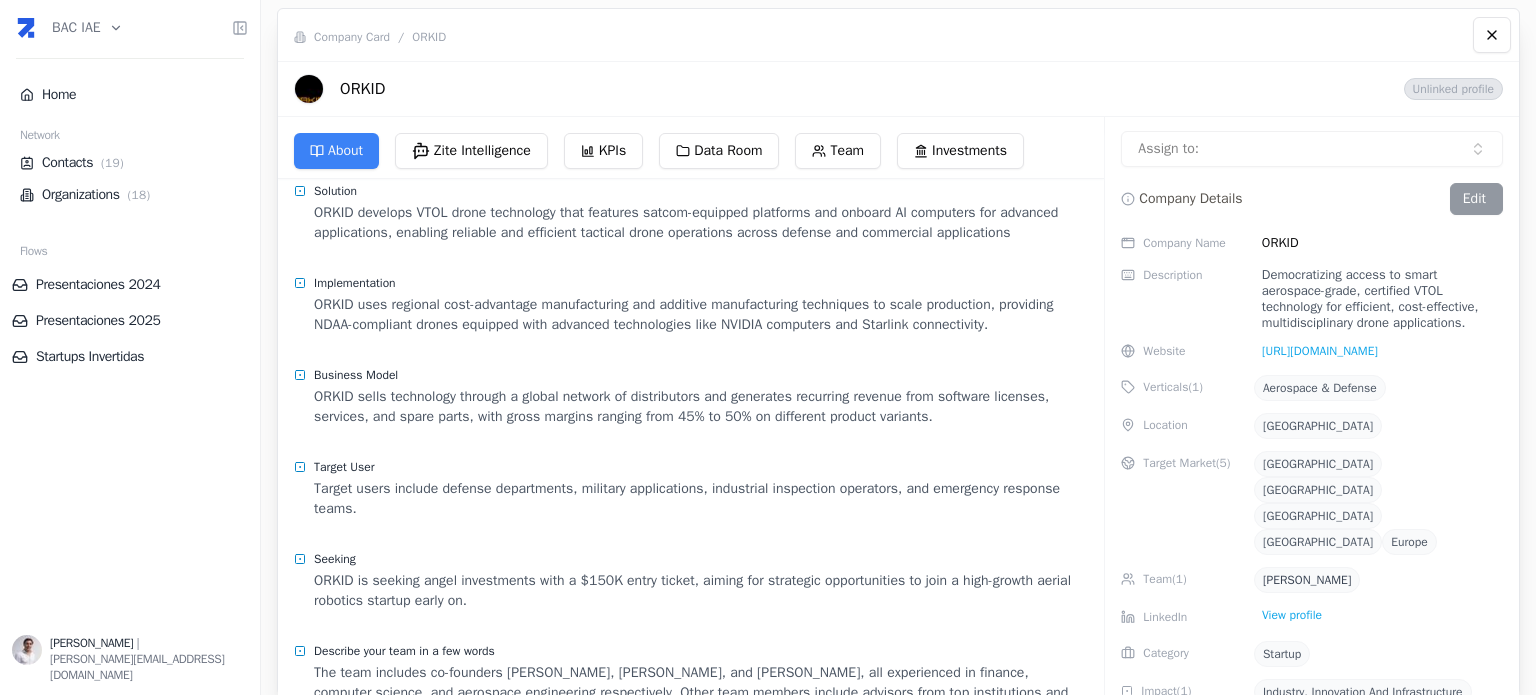 scroll, scrollTop: 459, scrollLeft: 0, axis: vertical 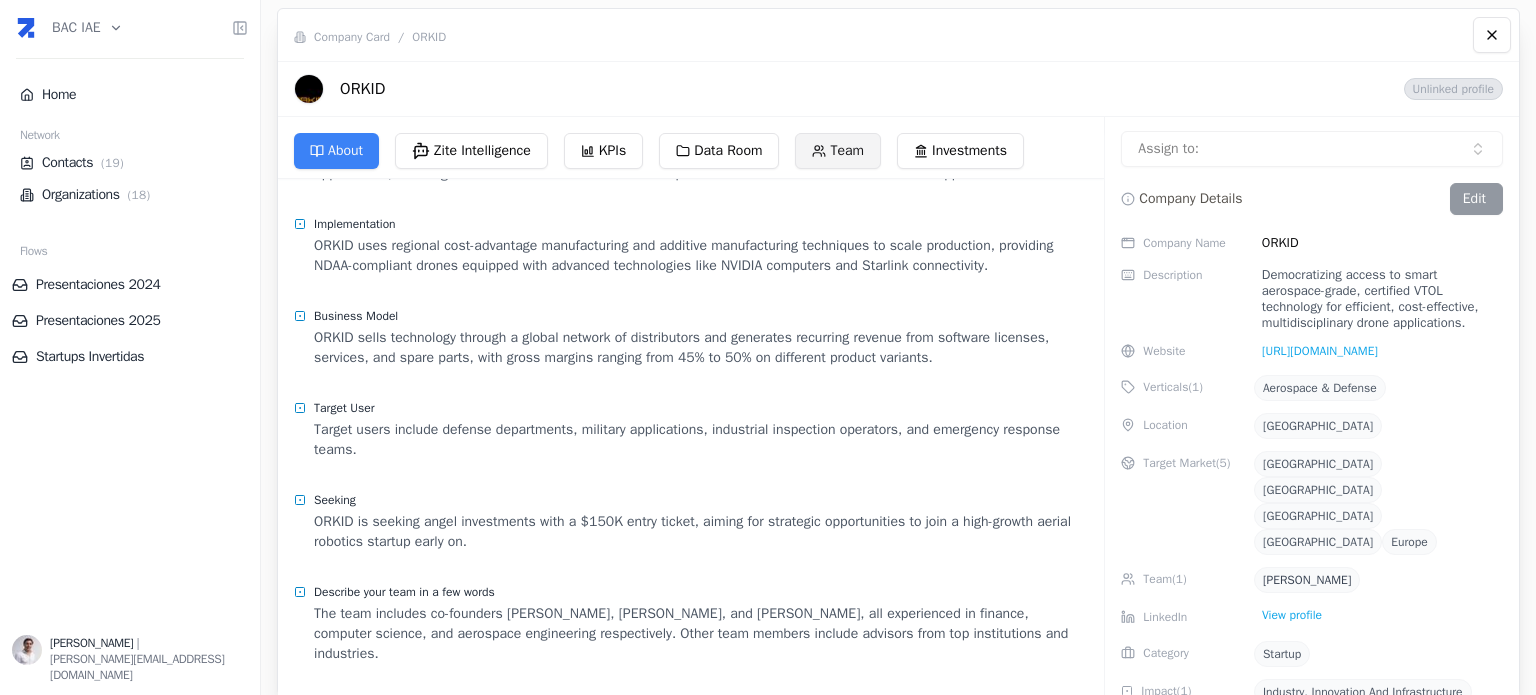 click on "Team" at bounding box center [838, 151] 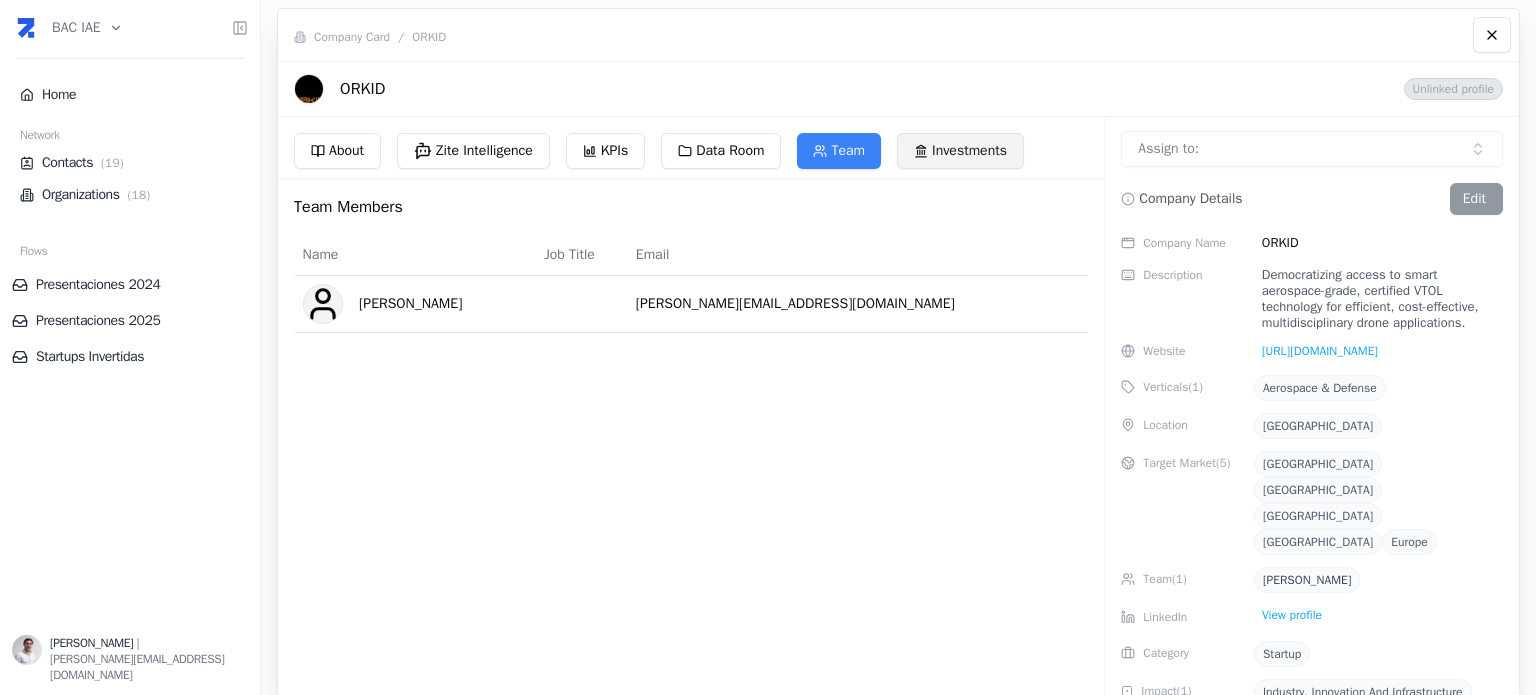 click on "Investments" at bounding box center [960, 151] 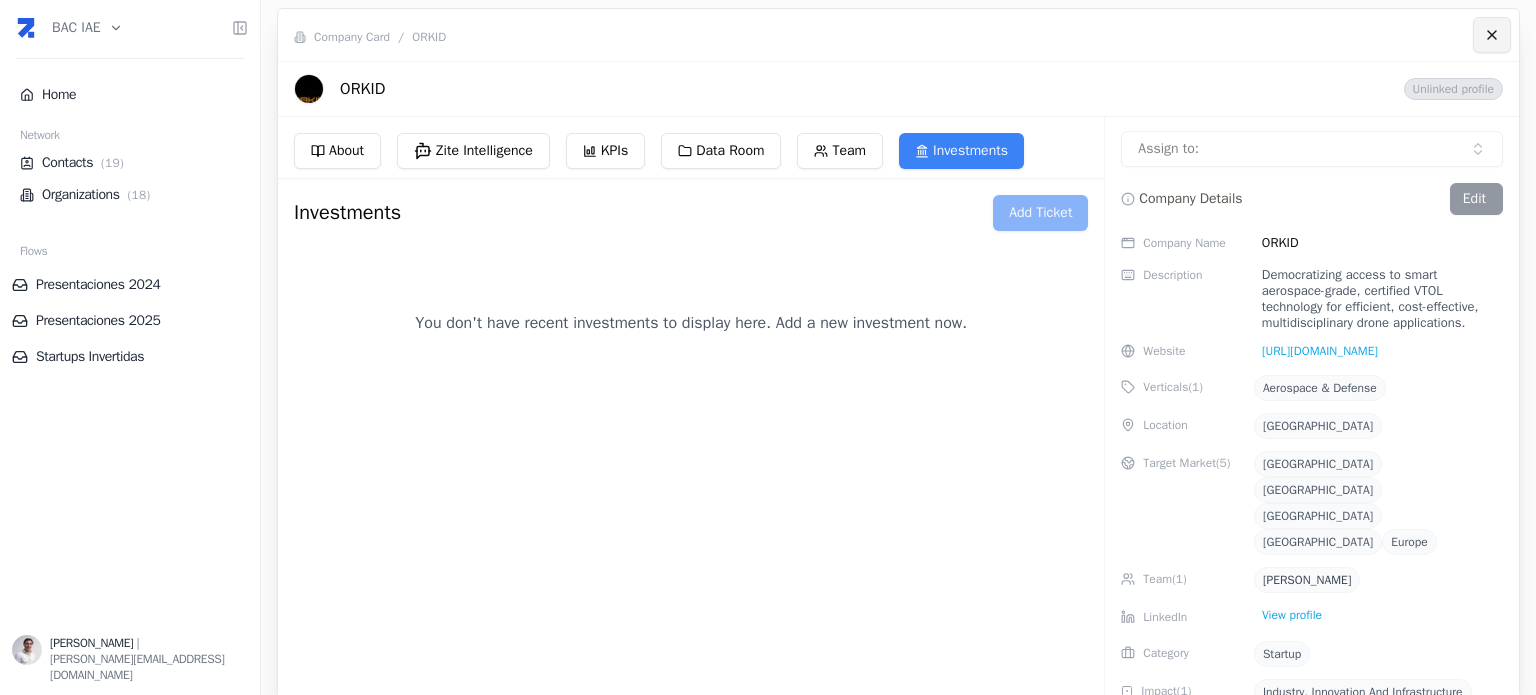 click at bounding box center (1492, 35) 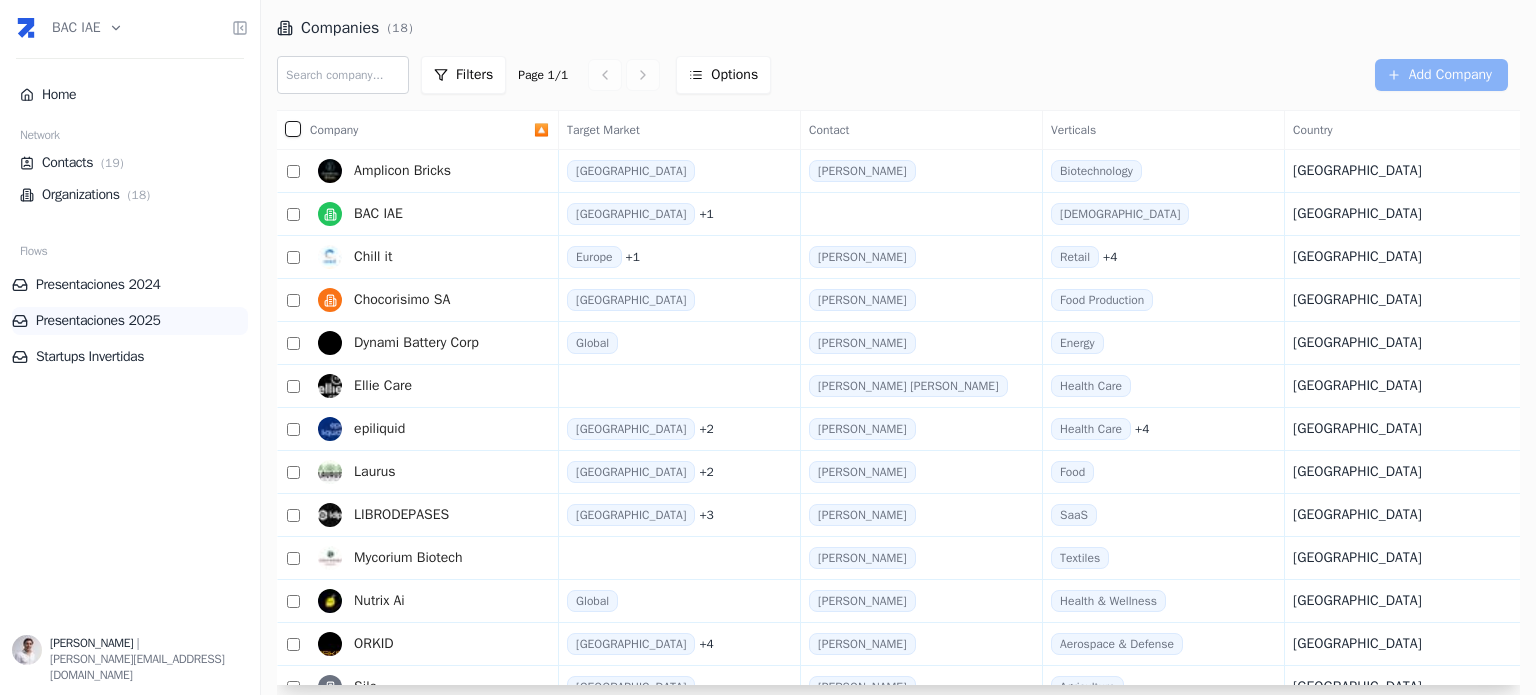 click on "Presentaciones 2025" at bounding box center [130, 321] 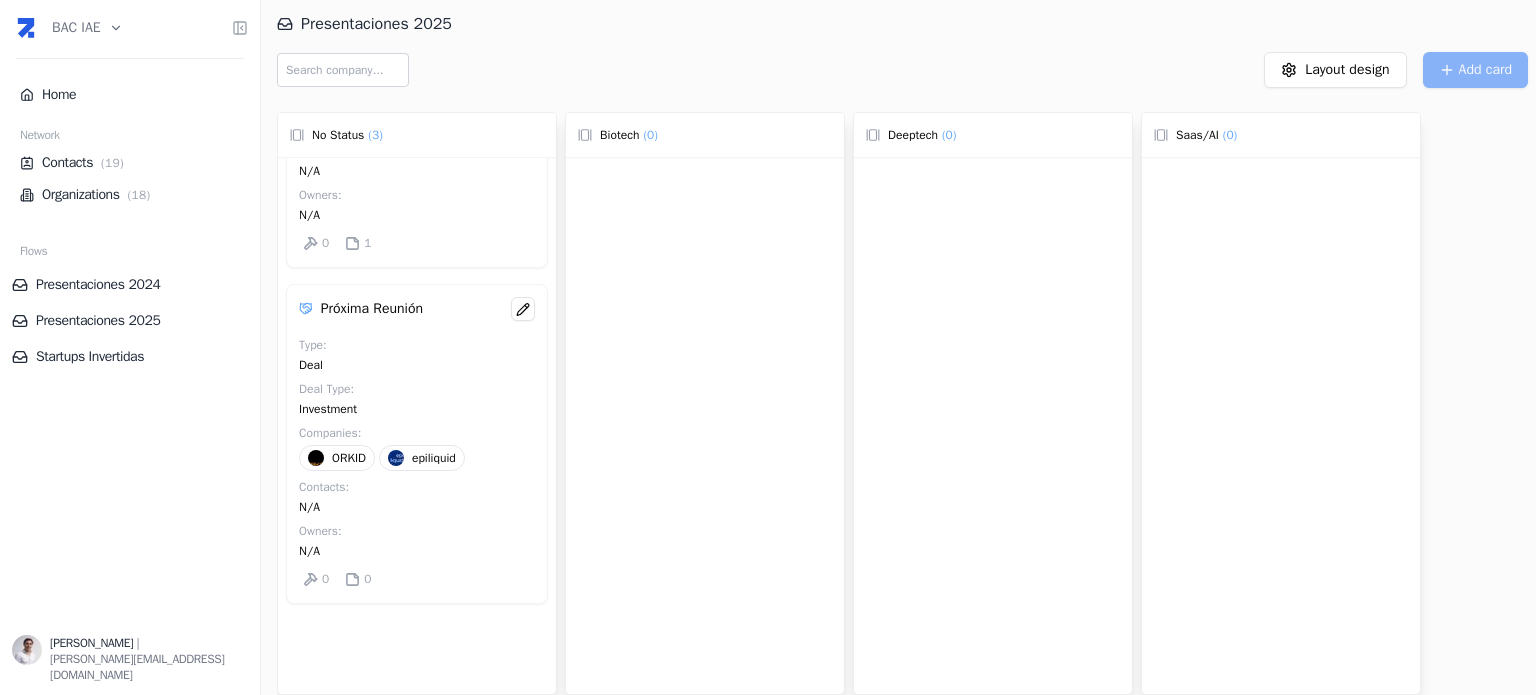 scroll, scrollTop: 691, scrollLeft: 0, axis: vertical 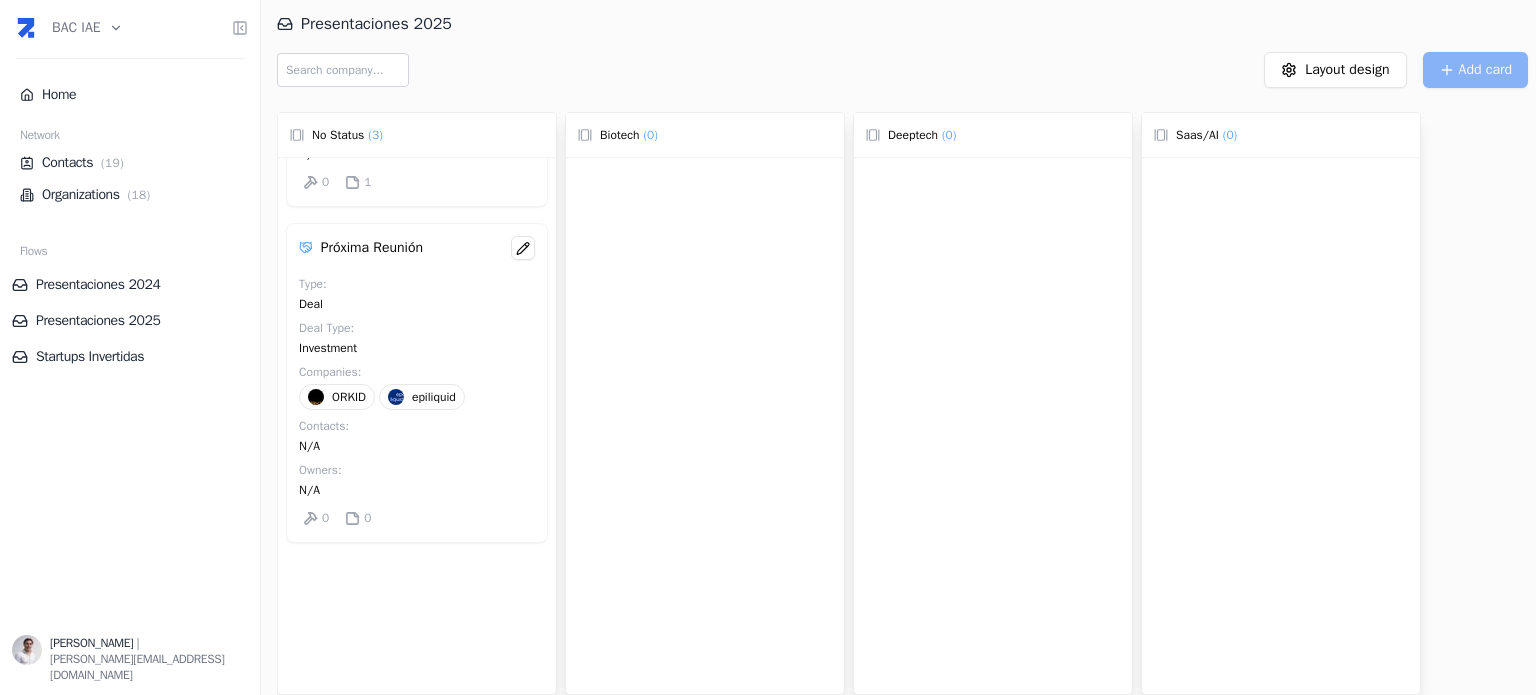 click on "Próxima Reunión" at bounding box center [372, 248] 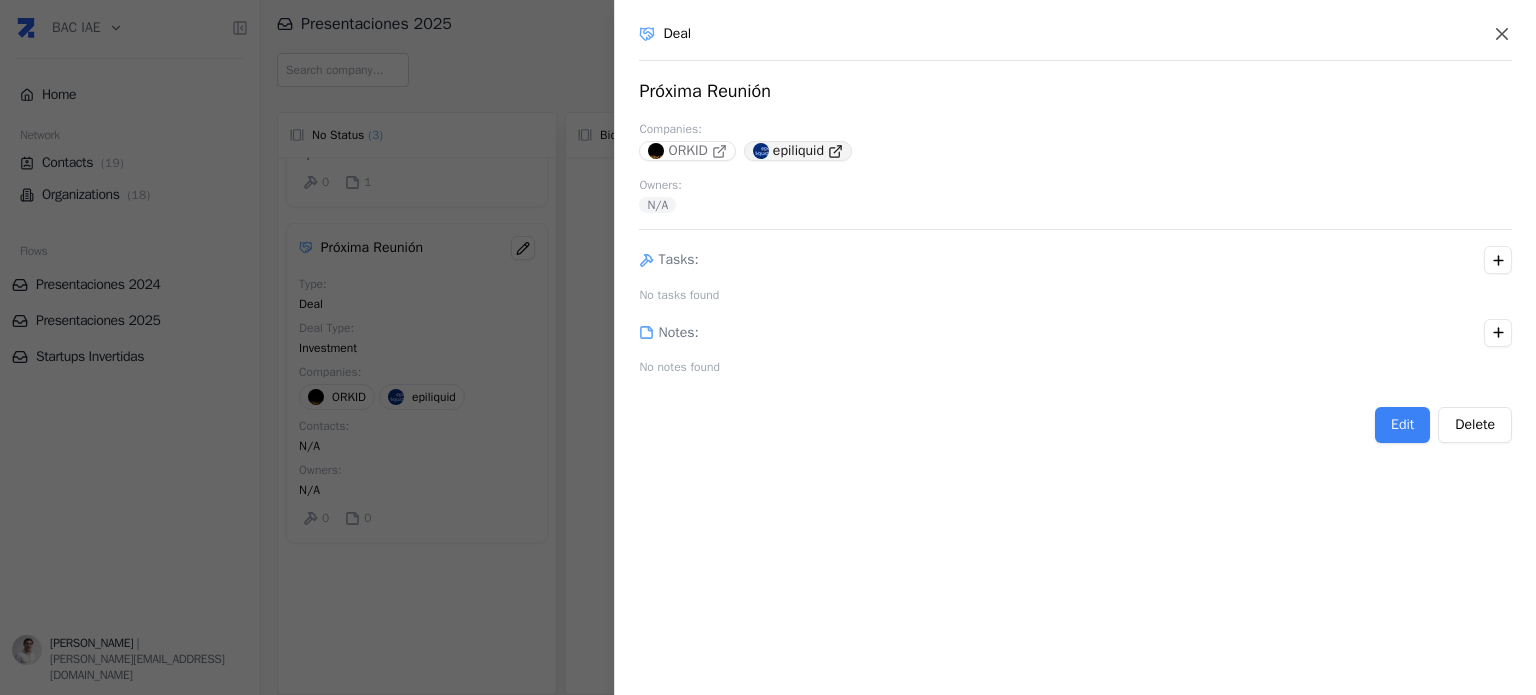 click on "epiliquid" at bounding box center (798, 151) 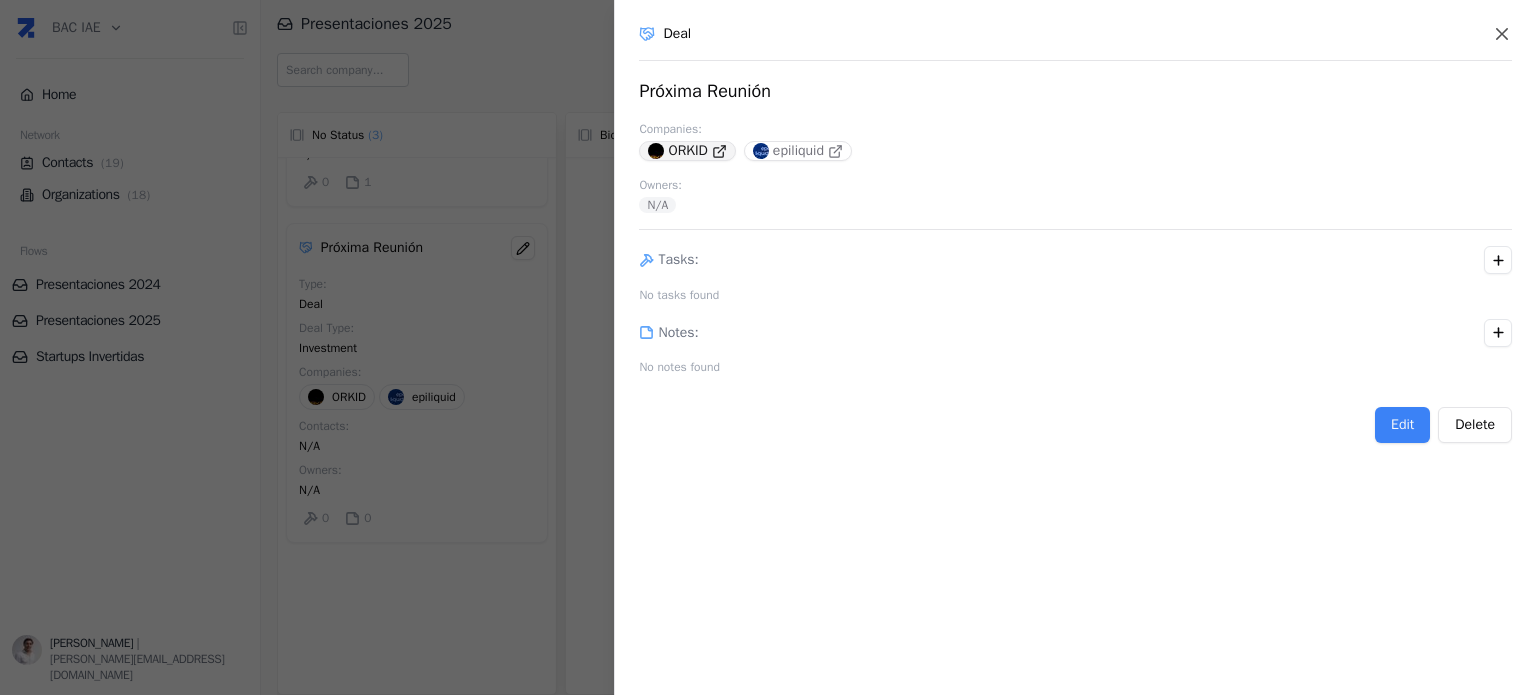 click on "ORKID" at bounding box center (687, 151) 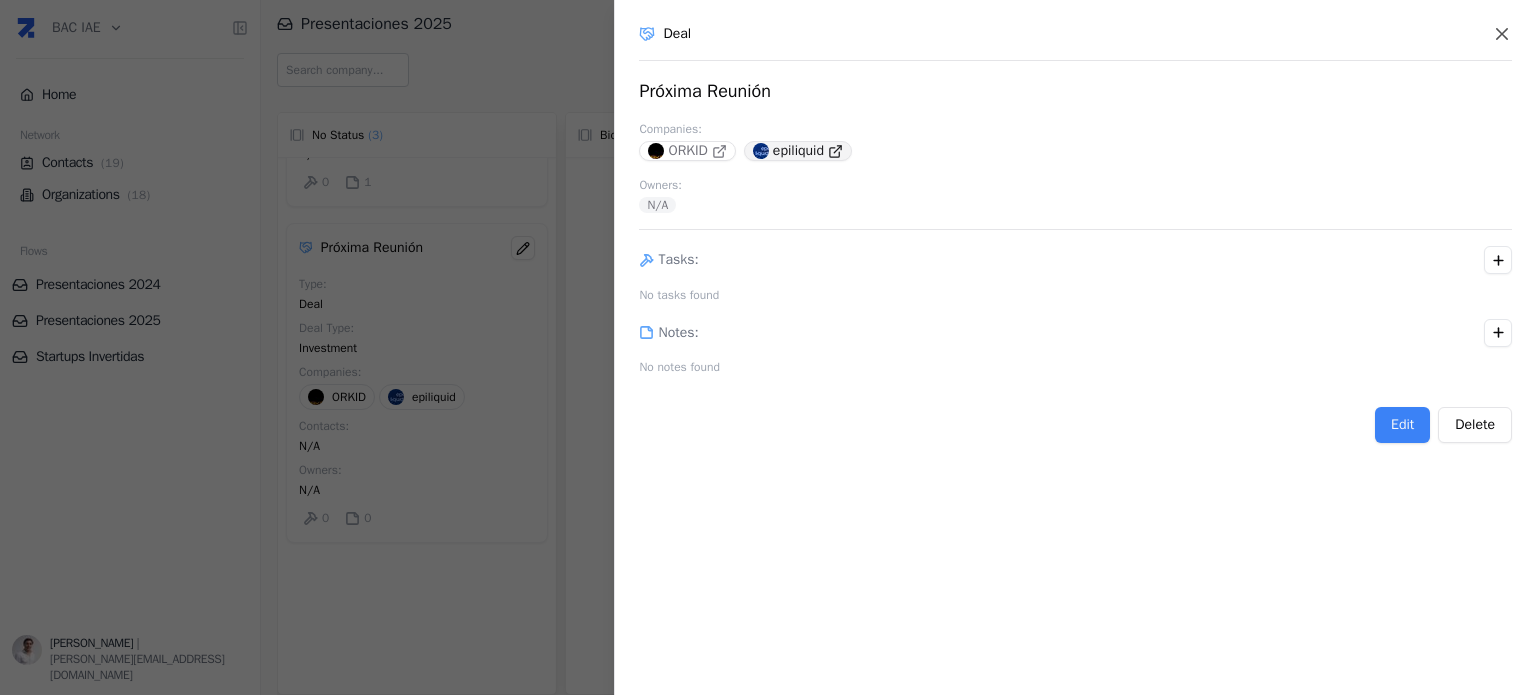click on "epiliquid" at bounding box center (798, 151) 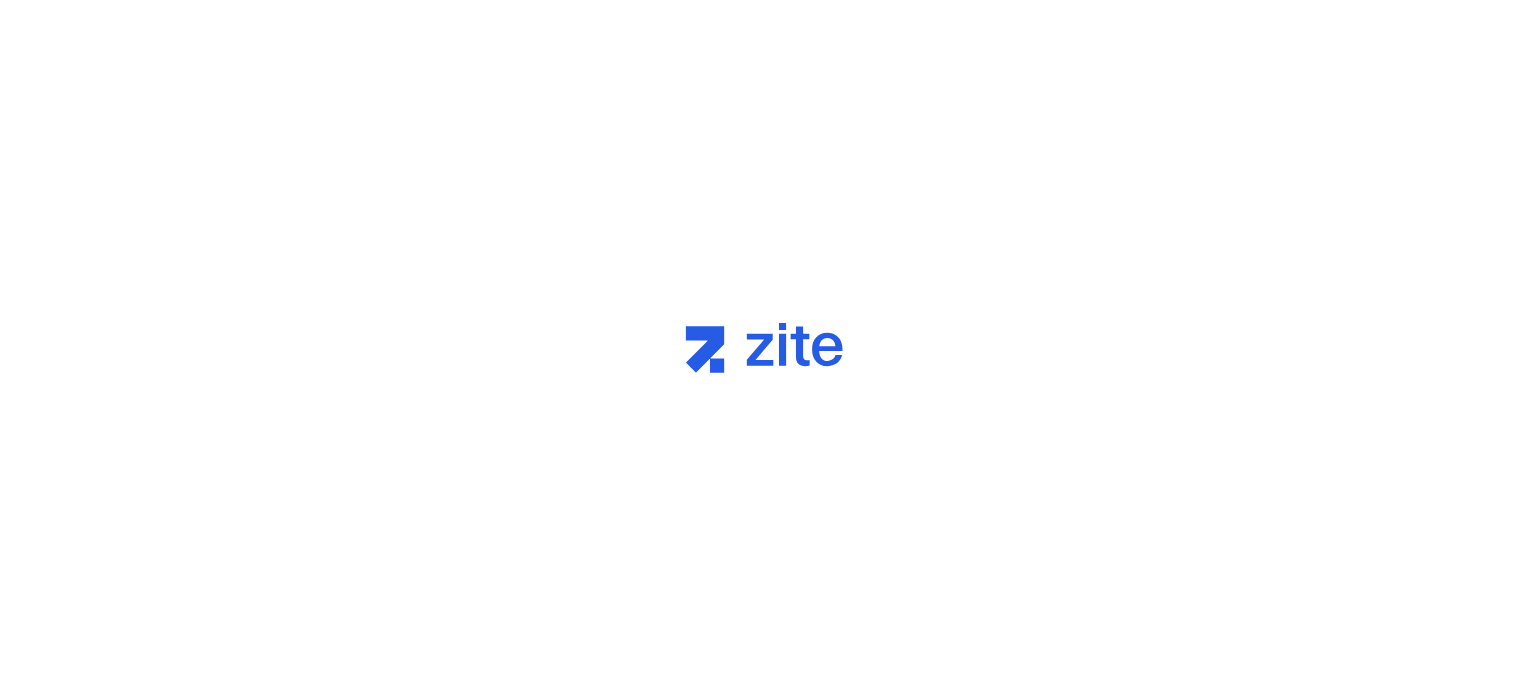 scroll, scrollTop: 0, scrollLeft: 0, axis: both 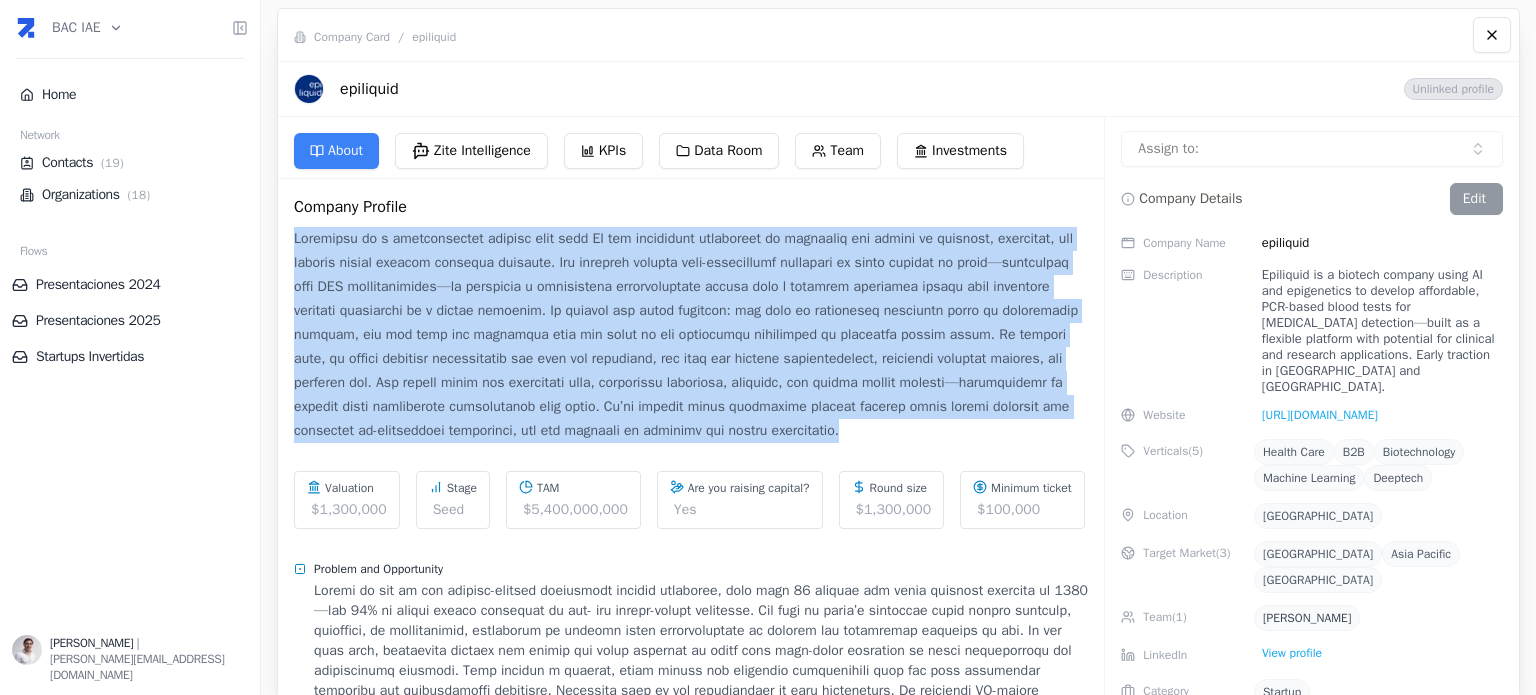 drag, startPoint x: 293, startPoint y: 236, endPoint x: 866, endPoint y: 373, distance: 589.1502 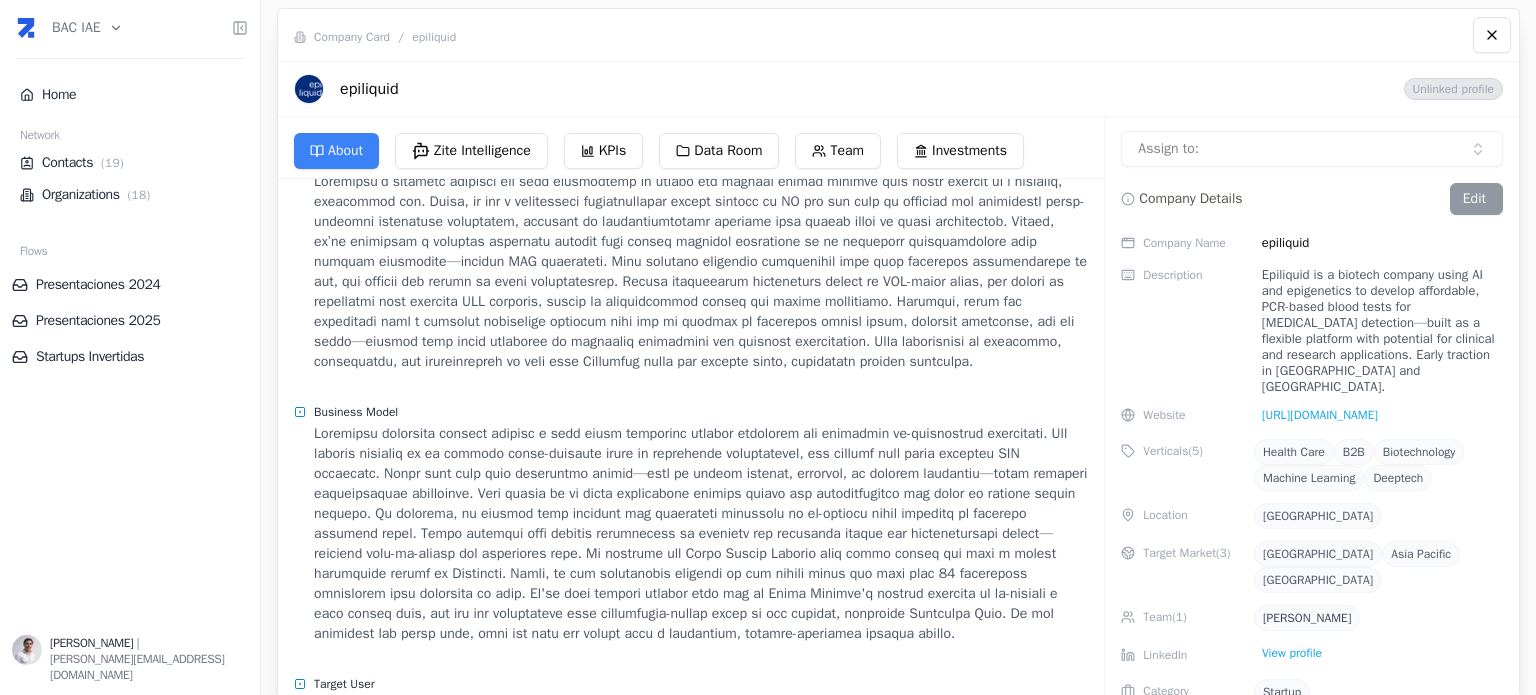 scroll, scrollTop: 1000, scrollLeft: 0, axis: vertical 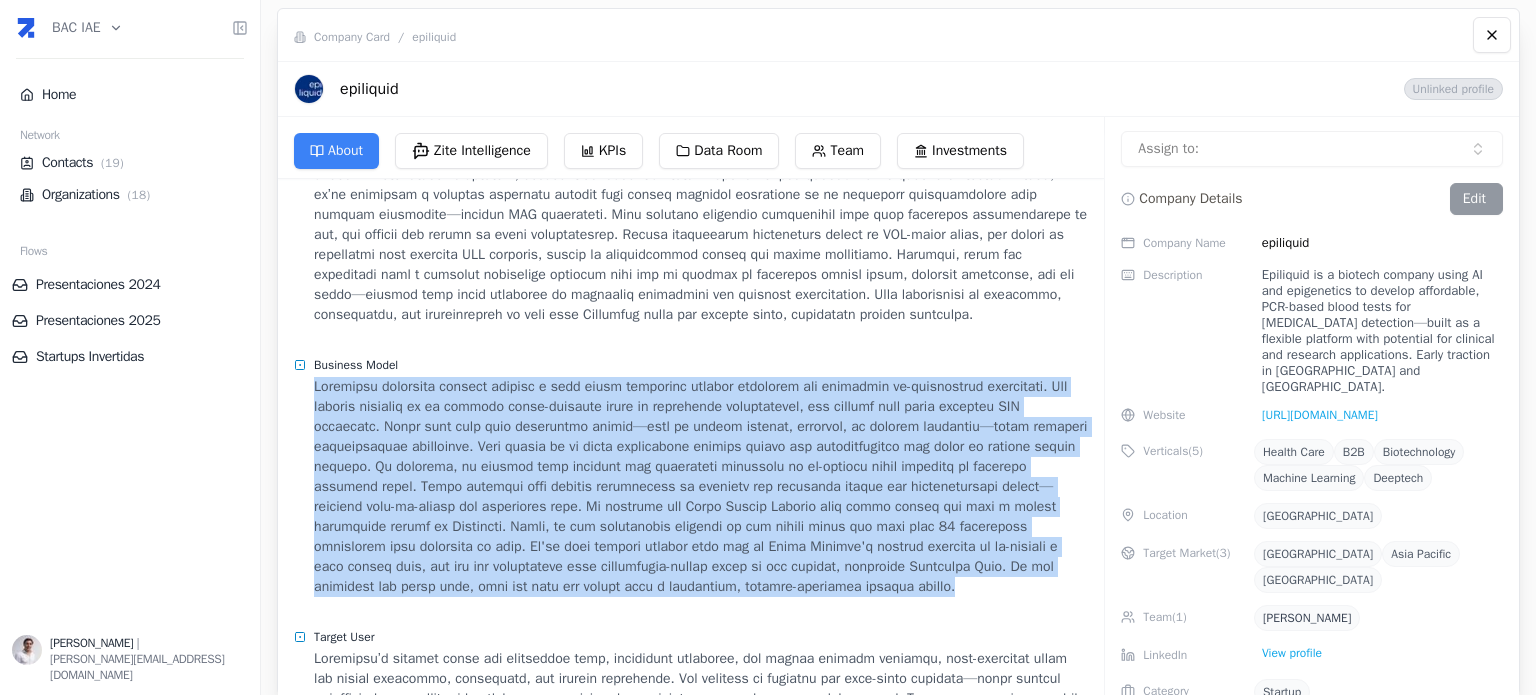 drag, startPoint x: 314, startPoint y: 384, endPoint x: 856, endPoint y: 597, distance: 582.35126 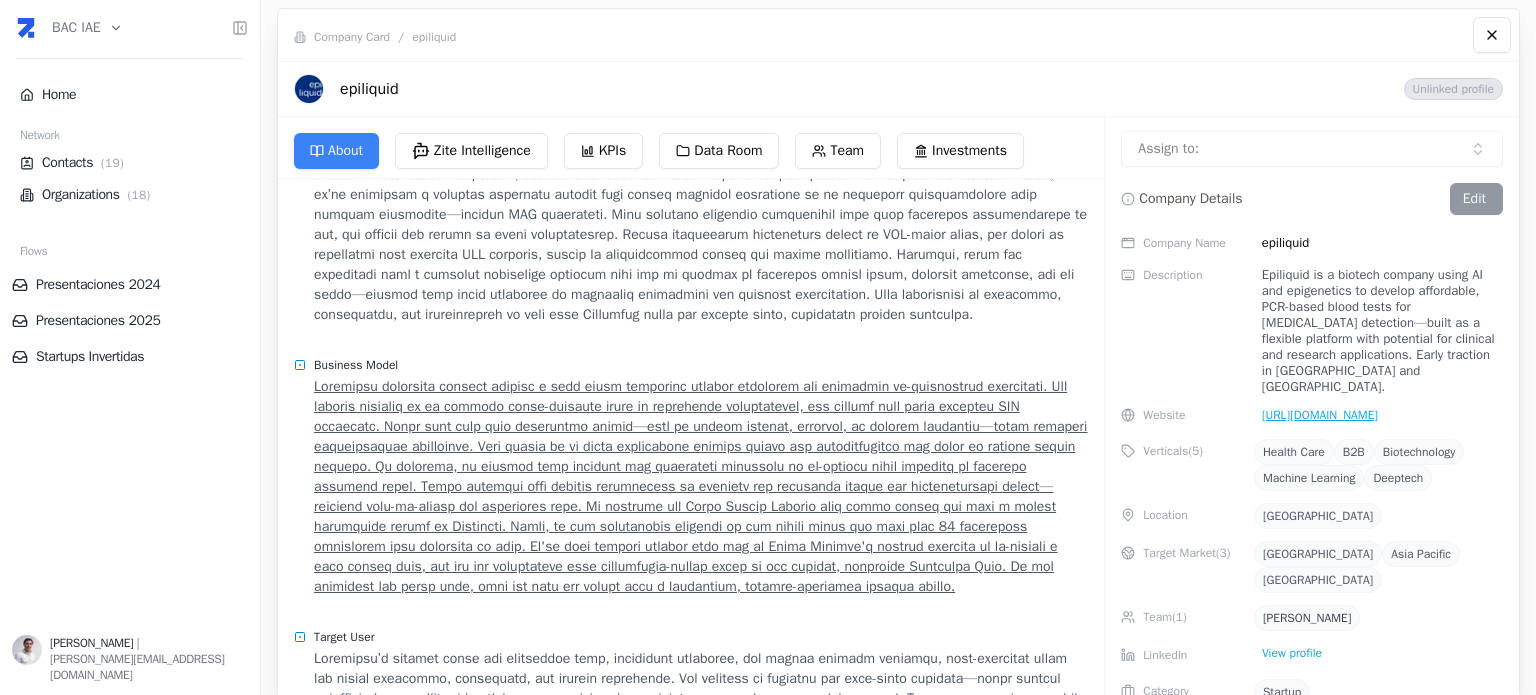 click on "https://www.epiliquid.com" at bounding box center [1316, 415] 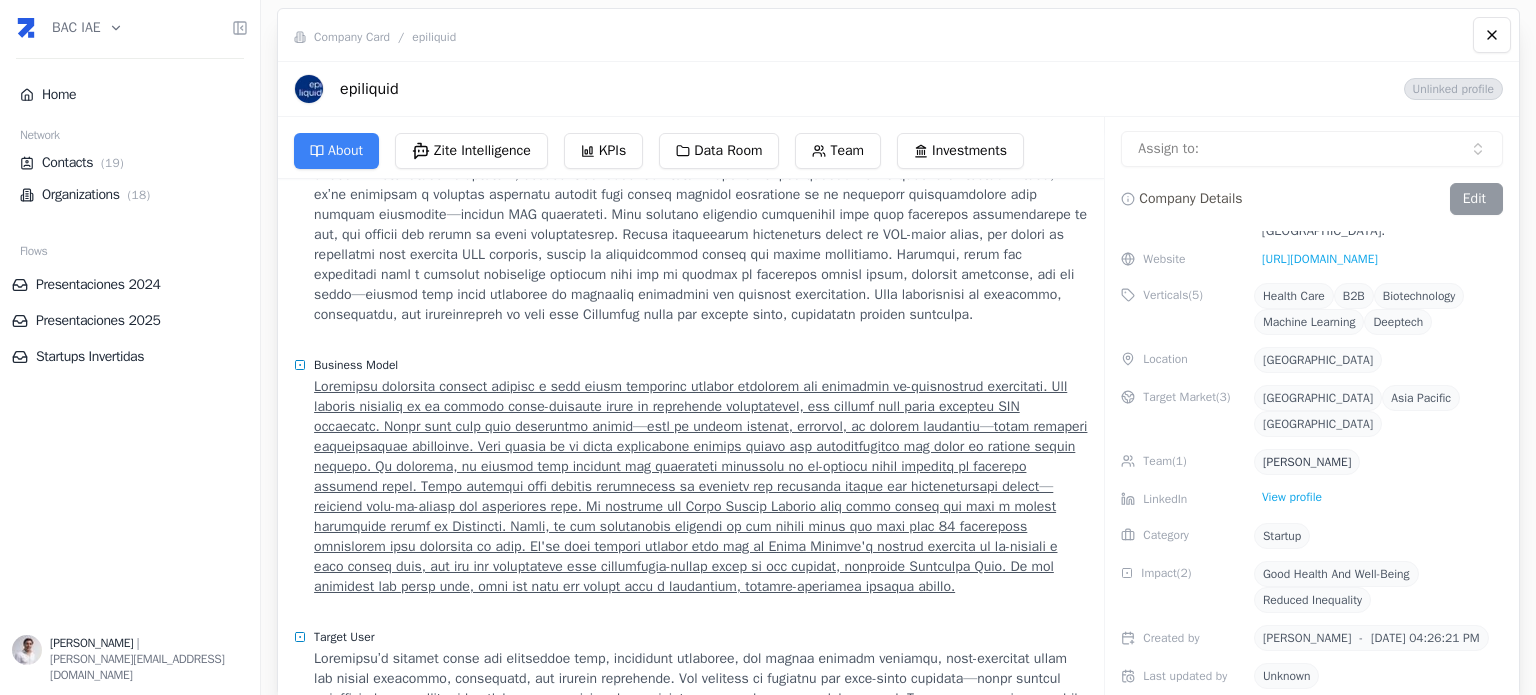 scroll, scrollTop: 200, scrollLeft: 0, axis: vertical 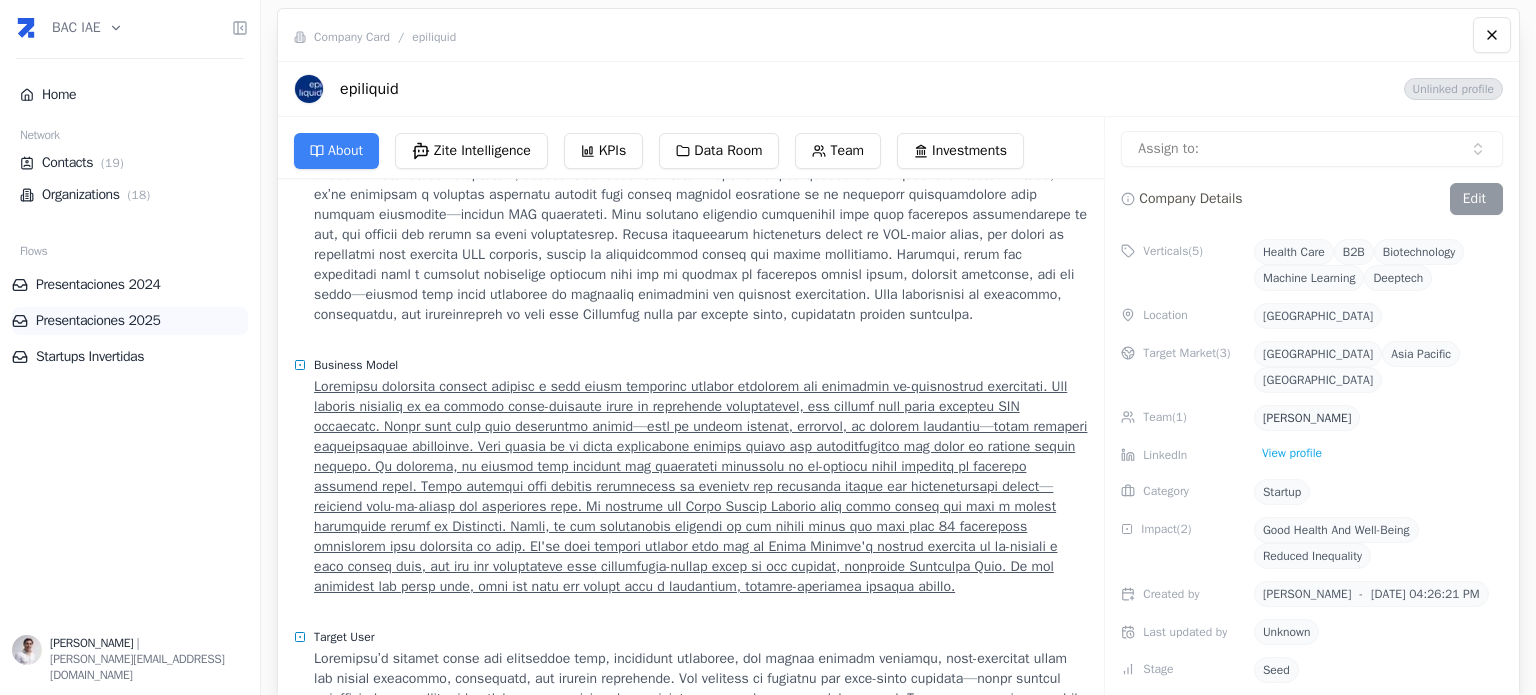 click on "Presentaciones 2025" at bounding box center [130, 321] 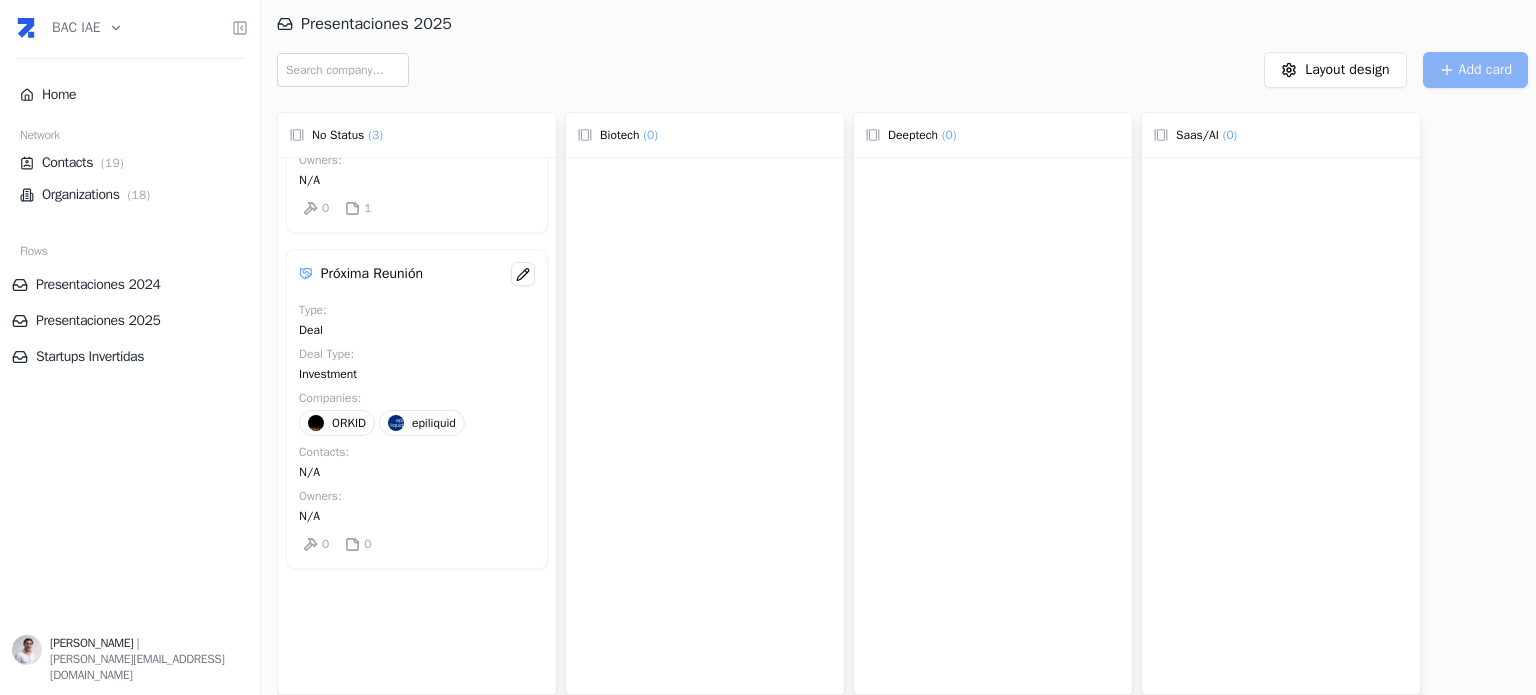 scroll, scrollTop: 691, scrollLeft: 0, axis: vertical 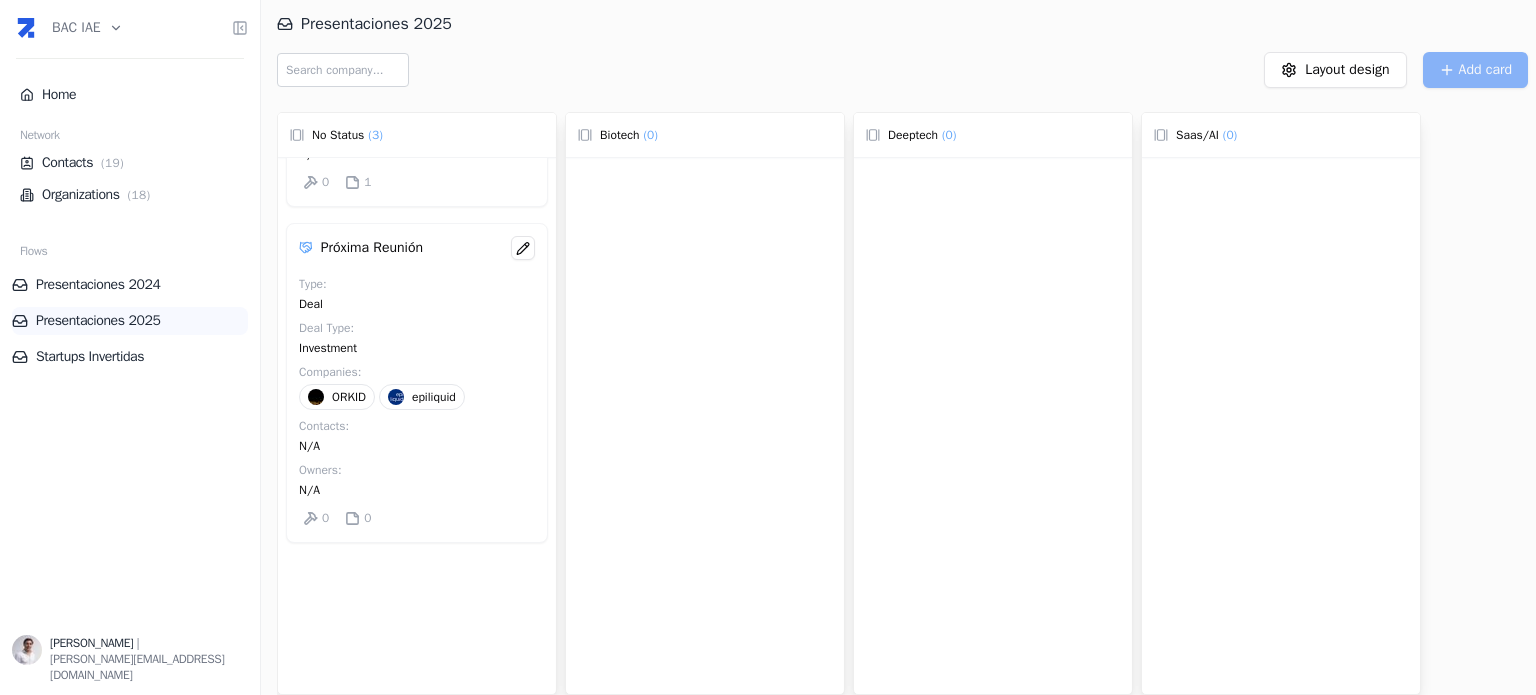 click on "Presentaciones 2025" at bounding box center [130, 321] 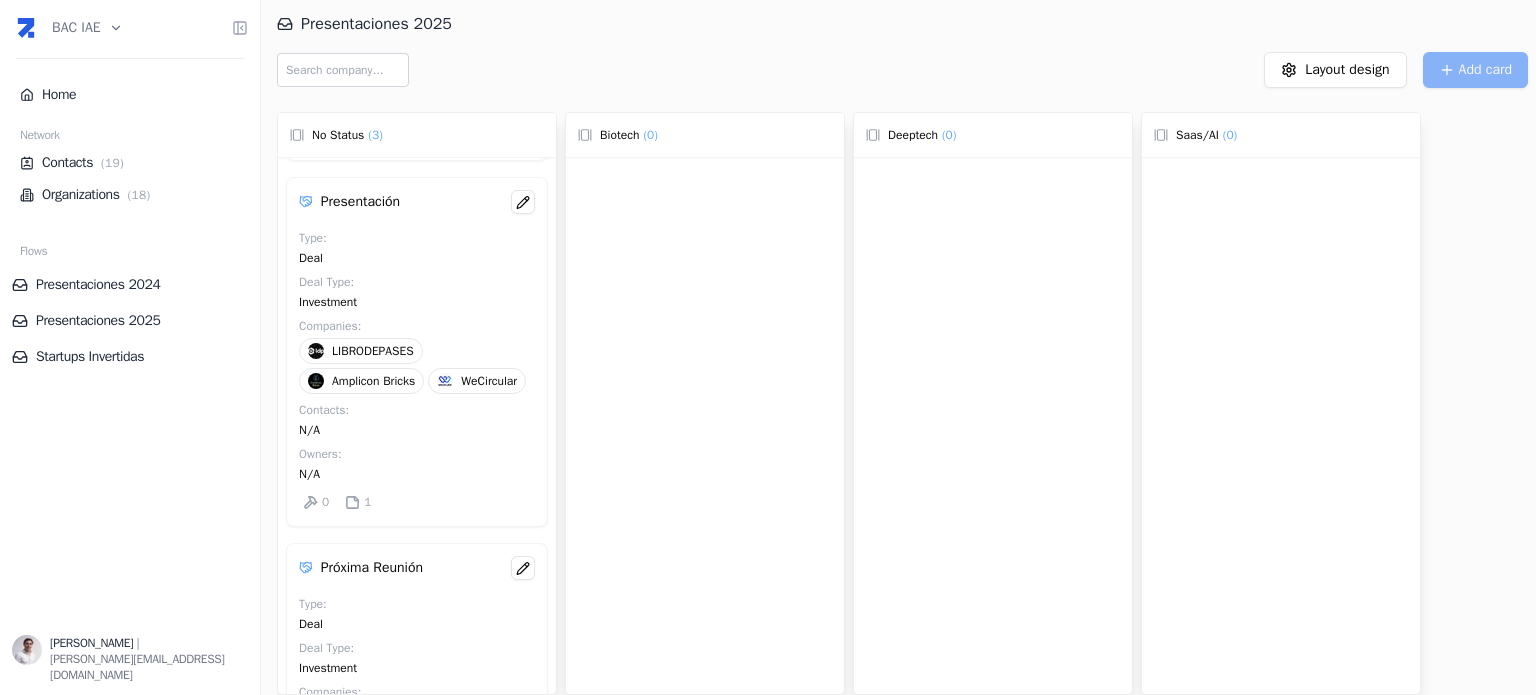 scroll, scrollTop: 291, scrollLeft: 0, axis: vertical 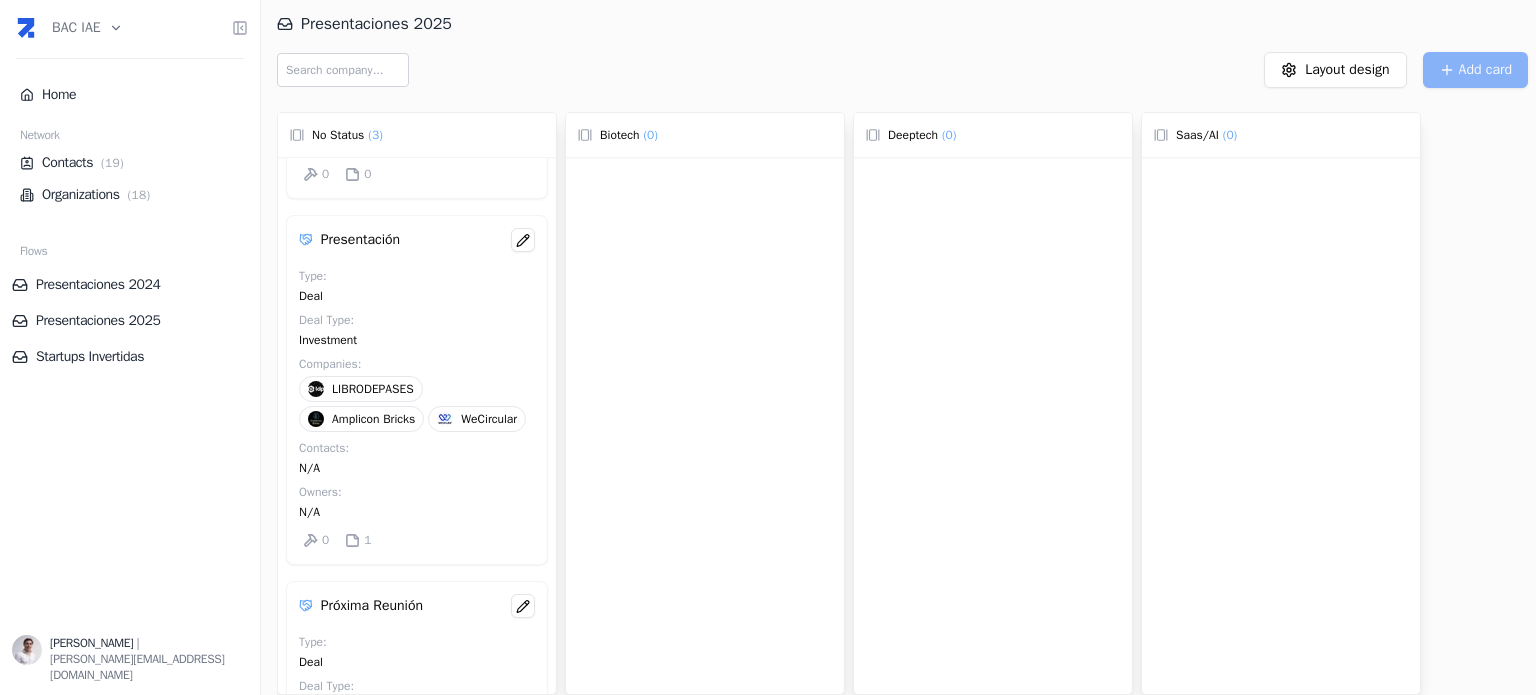 click on "Presentación Type : Deal Deal Type : Investment Companies : LIBRODEPASES Amplicon Bricks WeCircular  Contacts : N/A Owners : N/A 0 1" at bounding box center (417, 390) 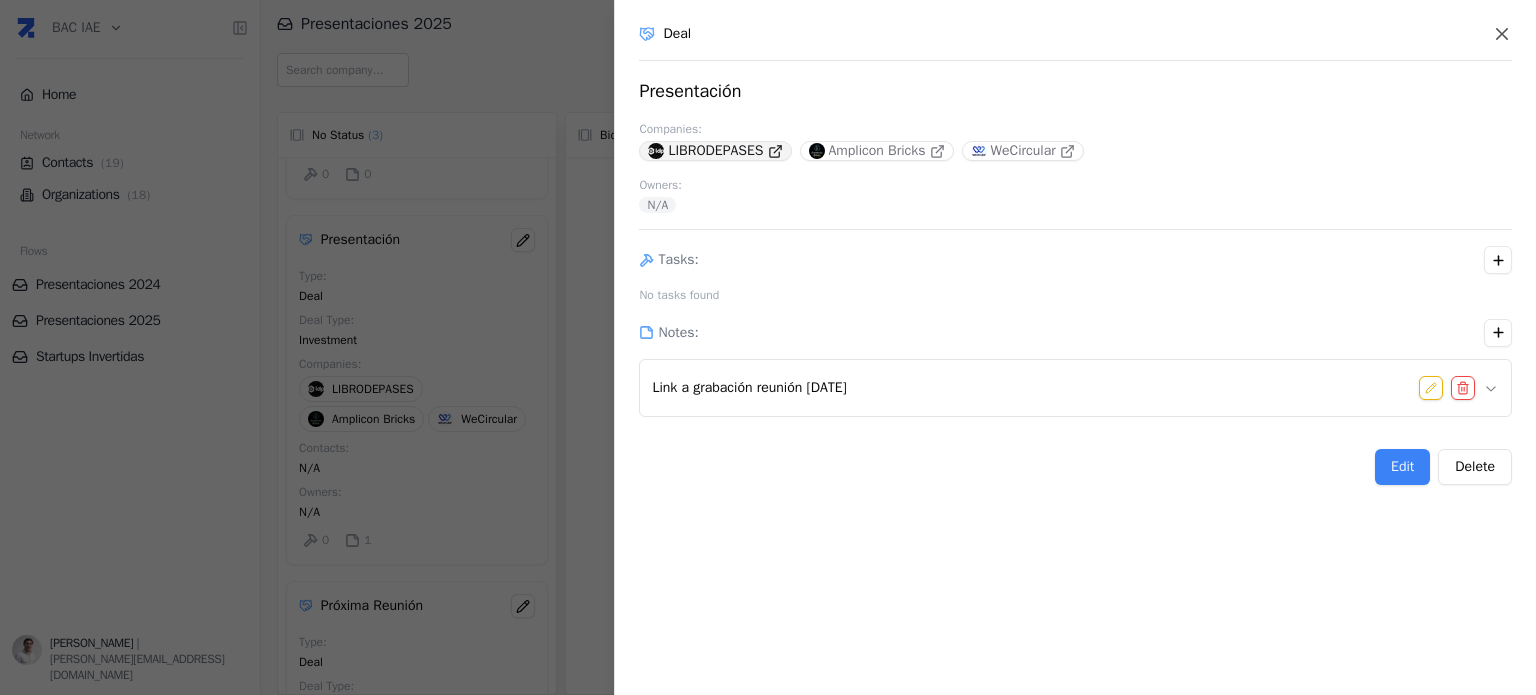 click on "LIBRODEPASES" at bounding box center (715, 151) 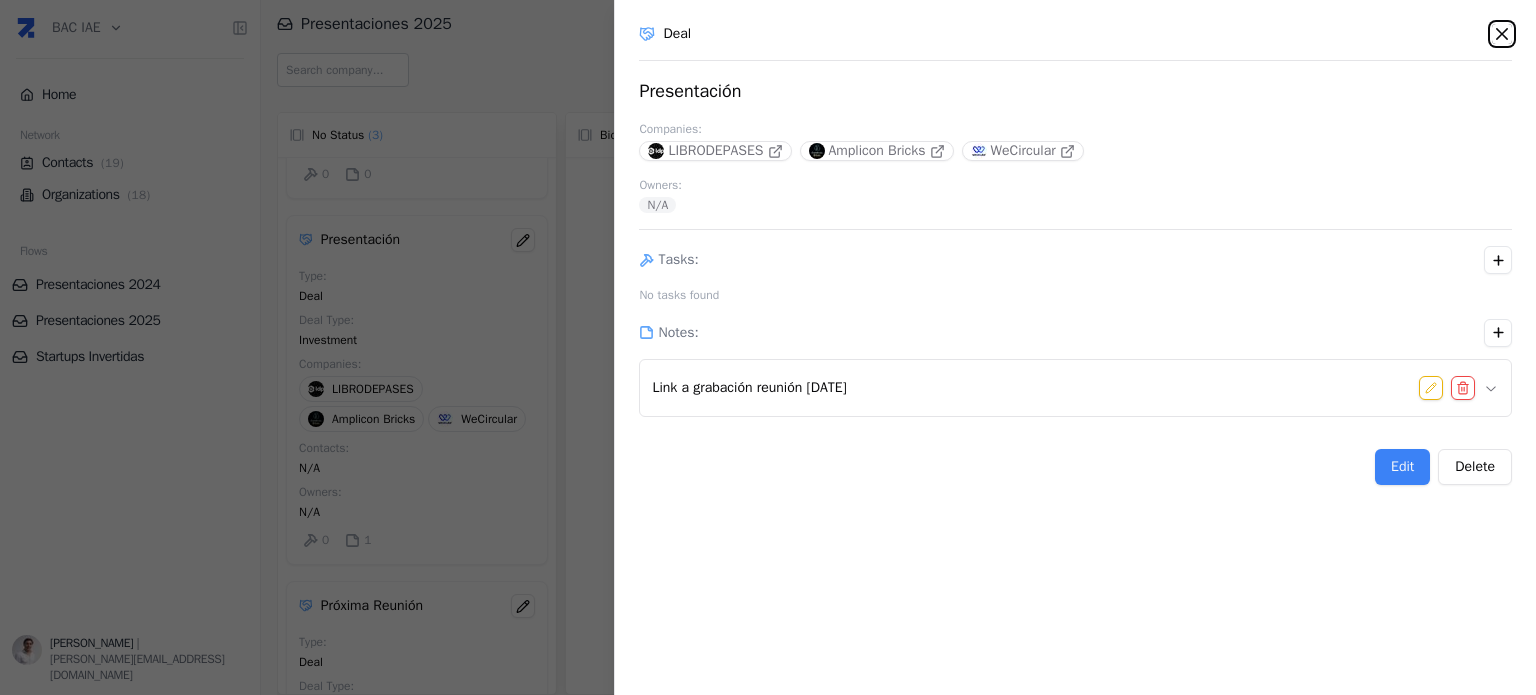click 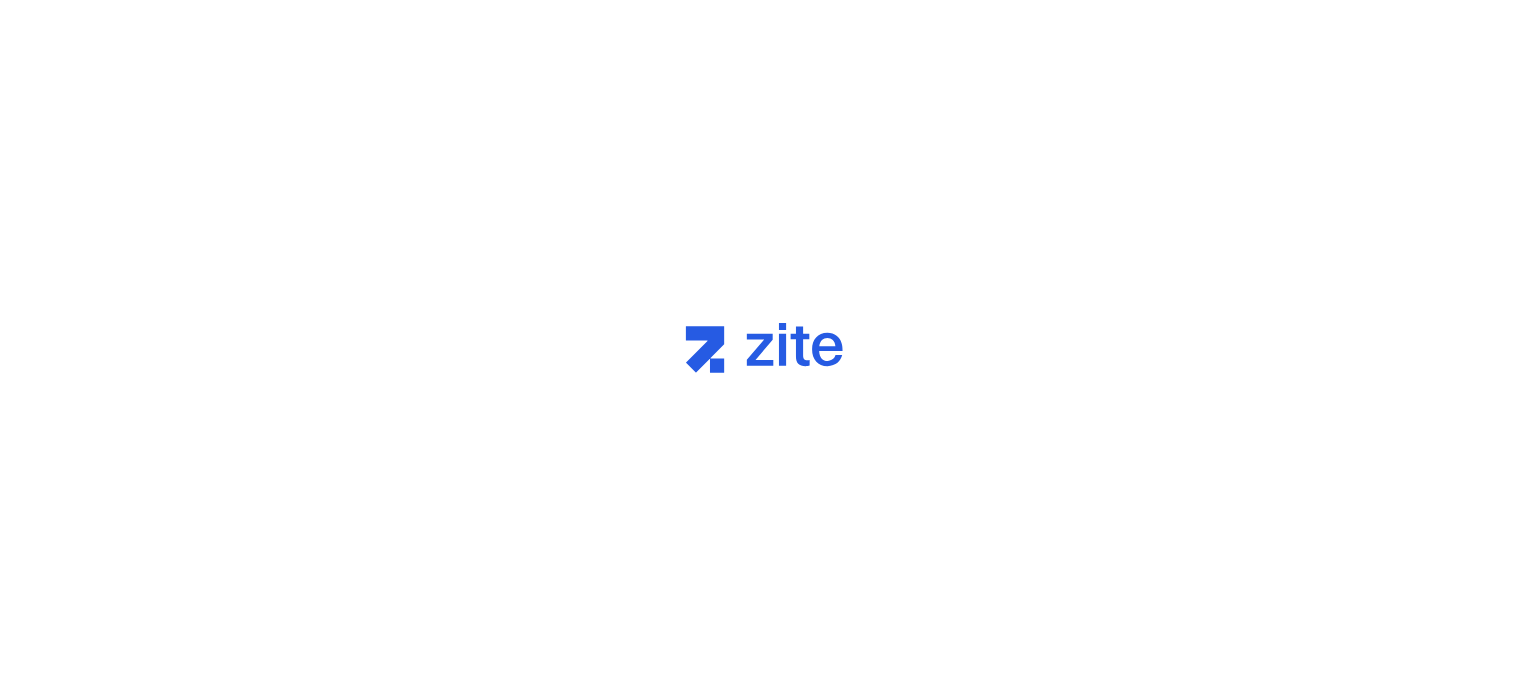 scroll, scrollTop: 0, scrollLeft: 0, axis: both 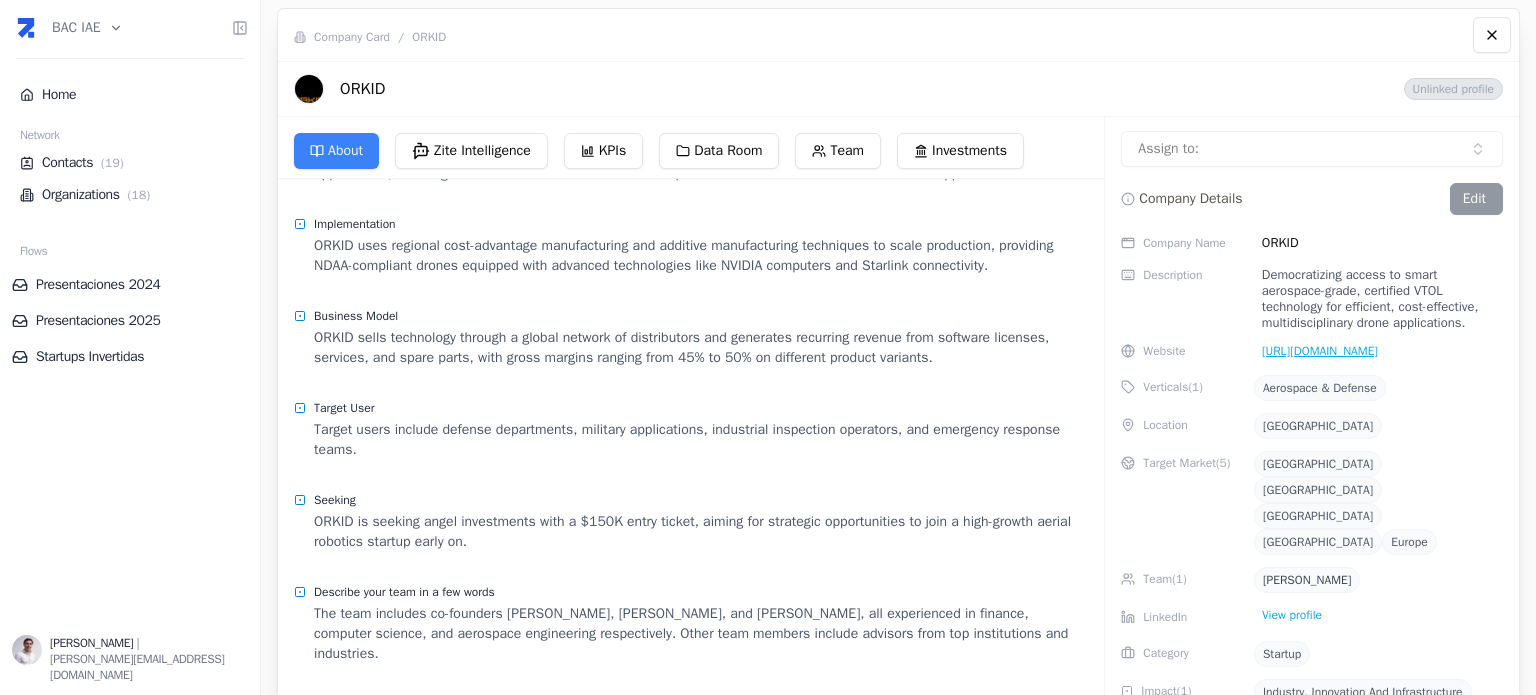 click on "[URL][DOMAIN_NAME]" at bounding box center [1316, 351] 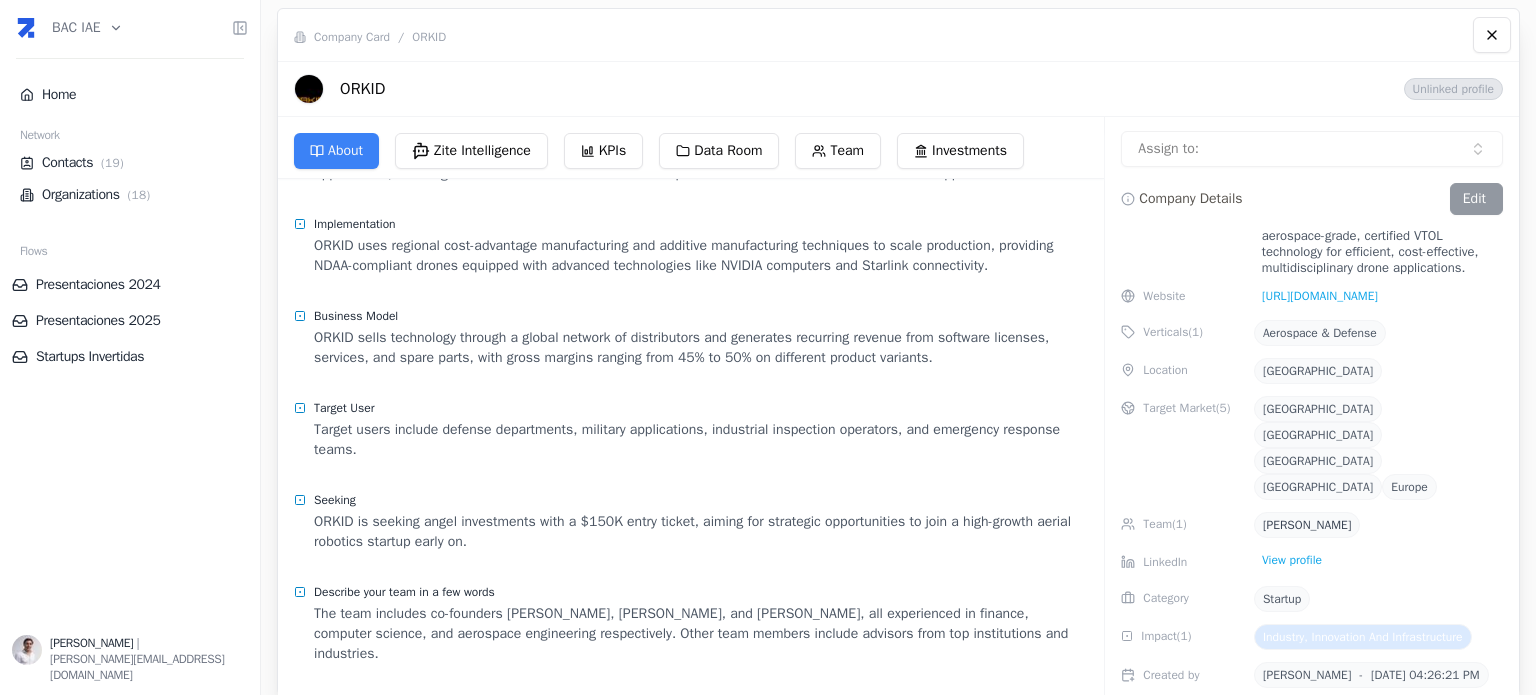 scroll, scrollTop: 167, scrollLeft: 0, axis: vertical 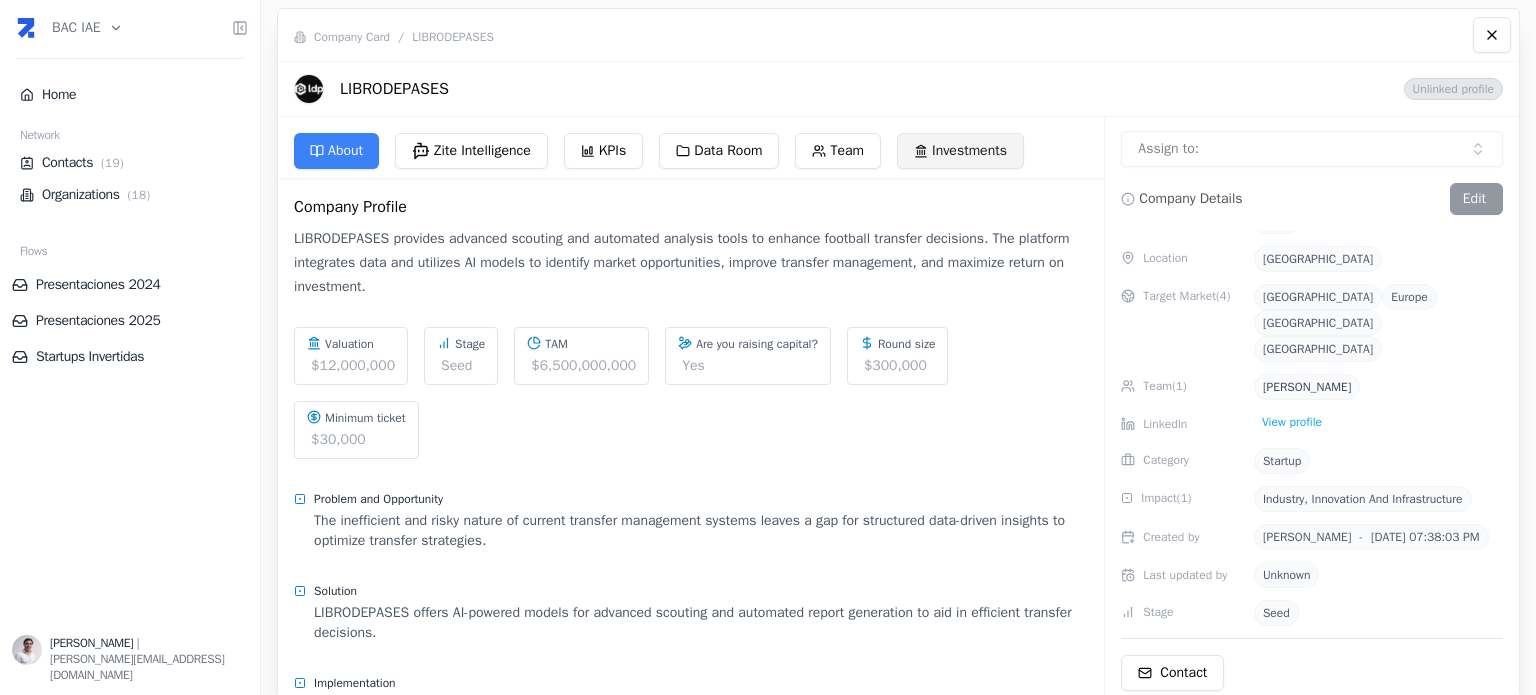 click on "Investments" at bounding box center [960, 151] 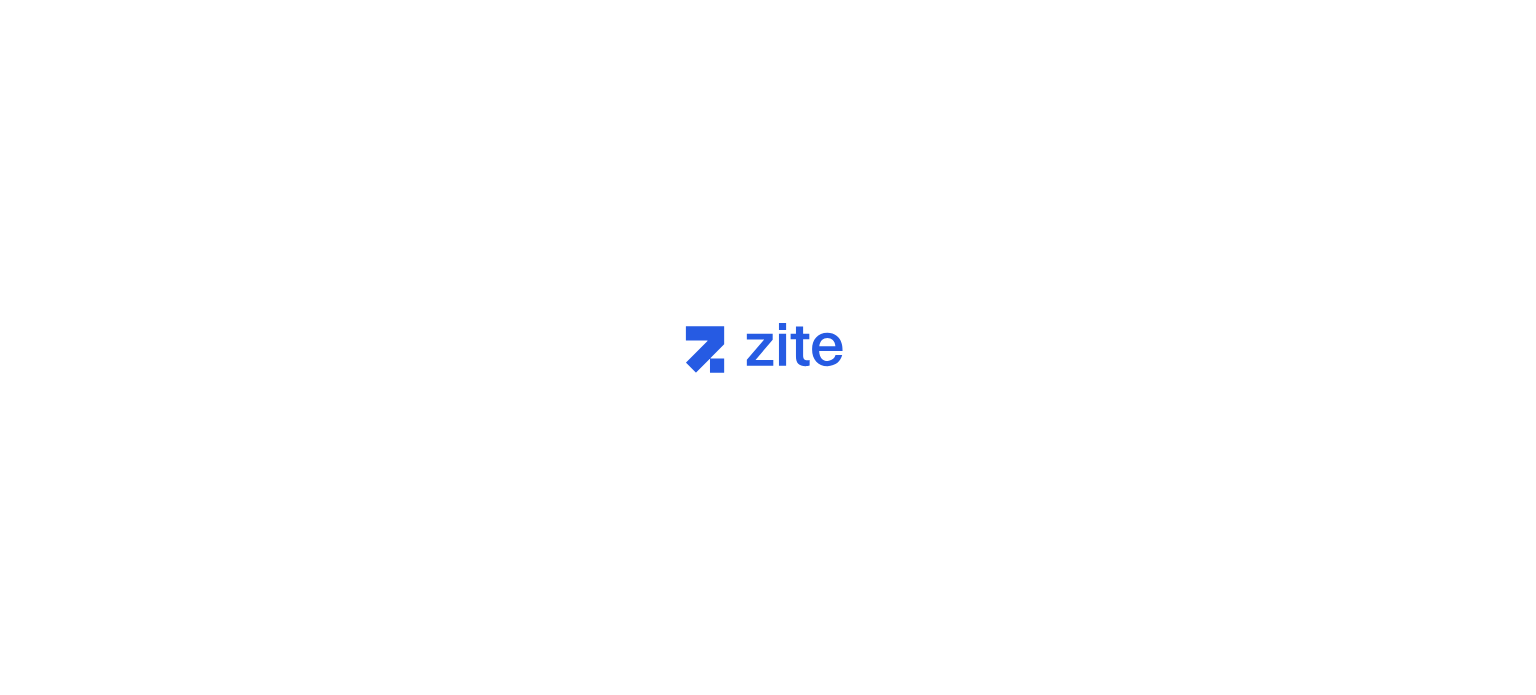 scroll, scrollTop: 0, scrollLeft: 0, axis: both 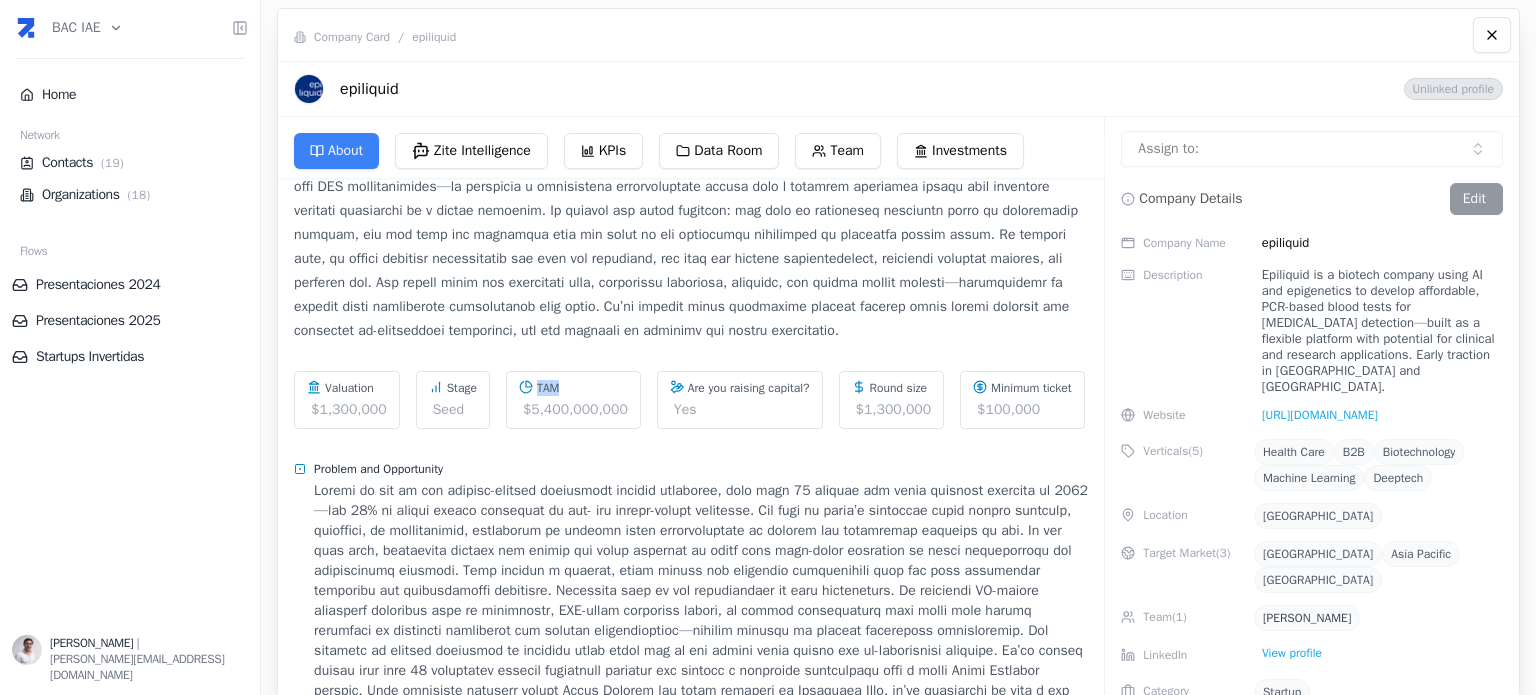 drag, startPoint x: 526, startPoint y: 383, endPoint x: 550, endPoint y: 392, distance: 25.632011 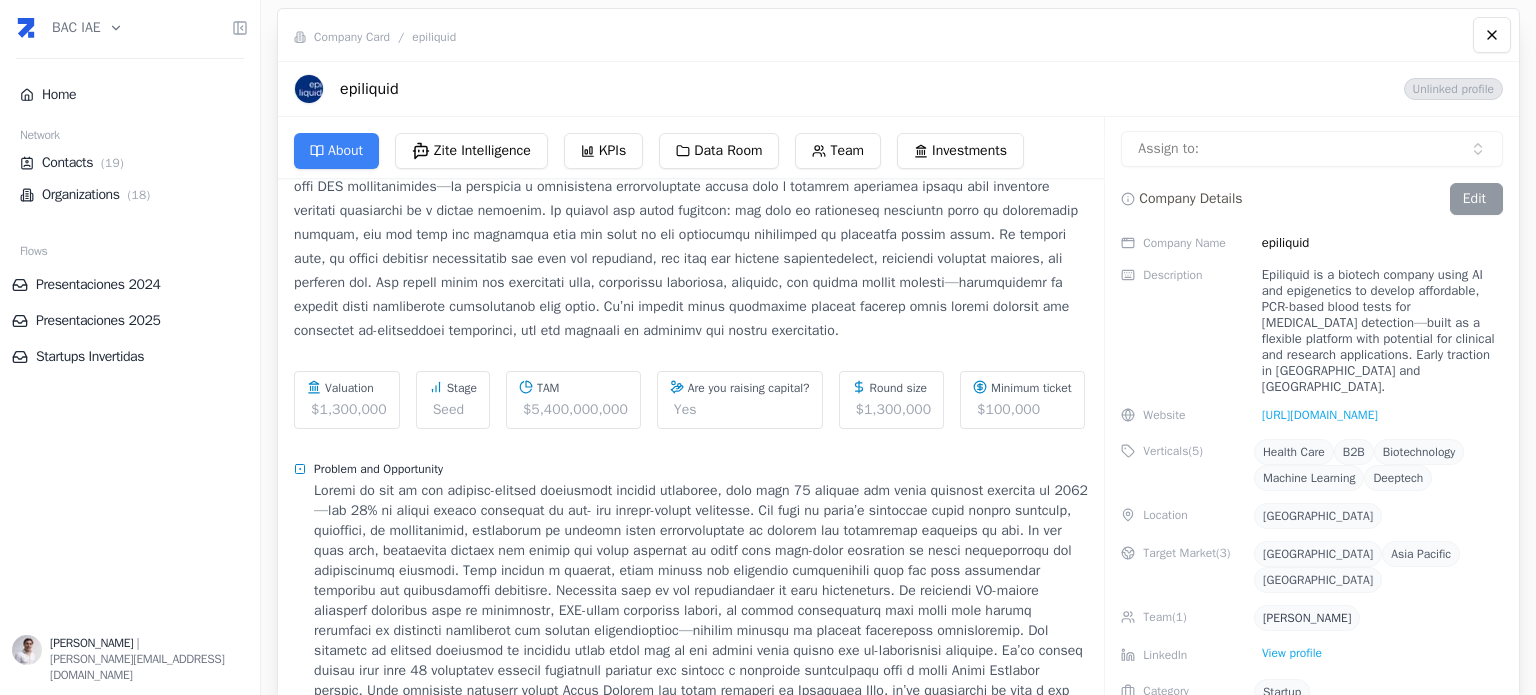 click on "TAM $5,400,000,000" at bounding box center [573, 400] 